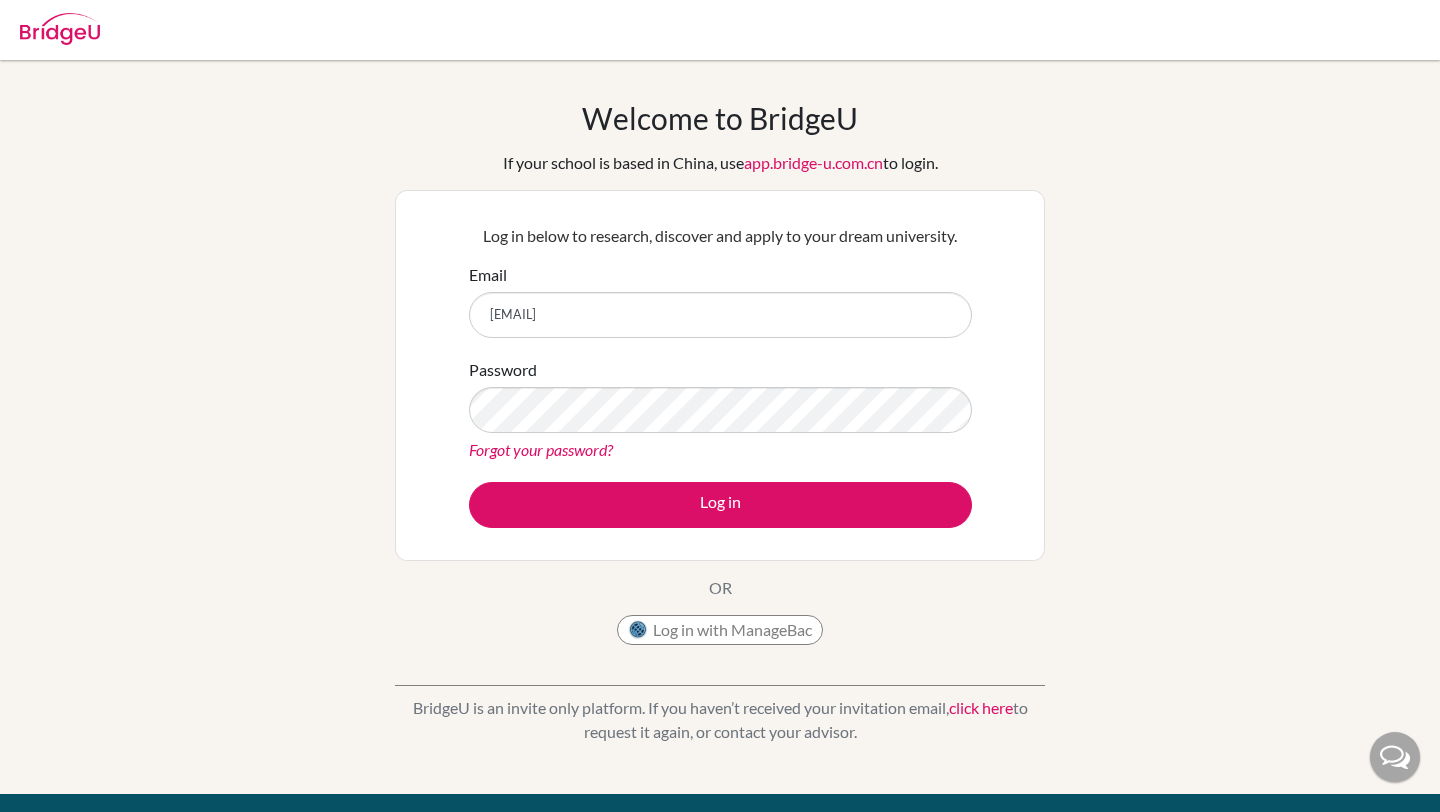 scroll, scrollTop: 0, scrollLeft: 0, axis: both 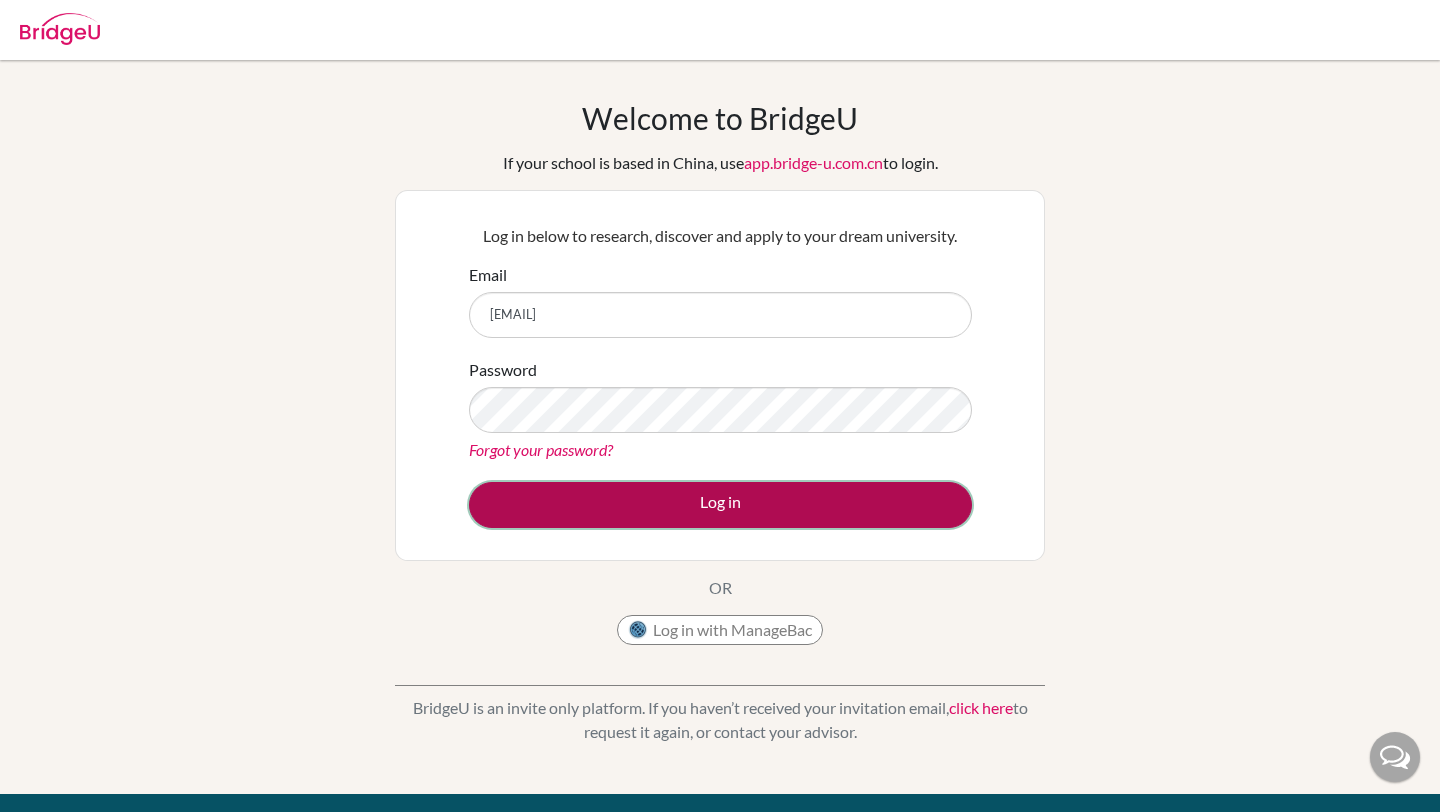 click on "Log in" at bounding box center (720, 505) 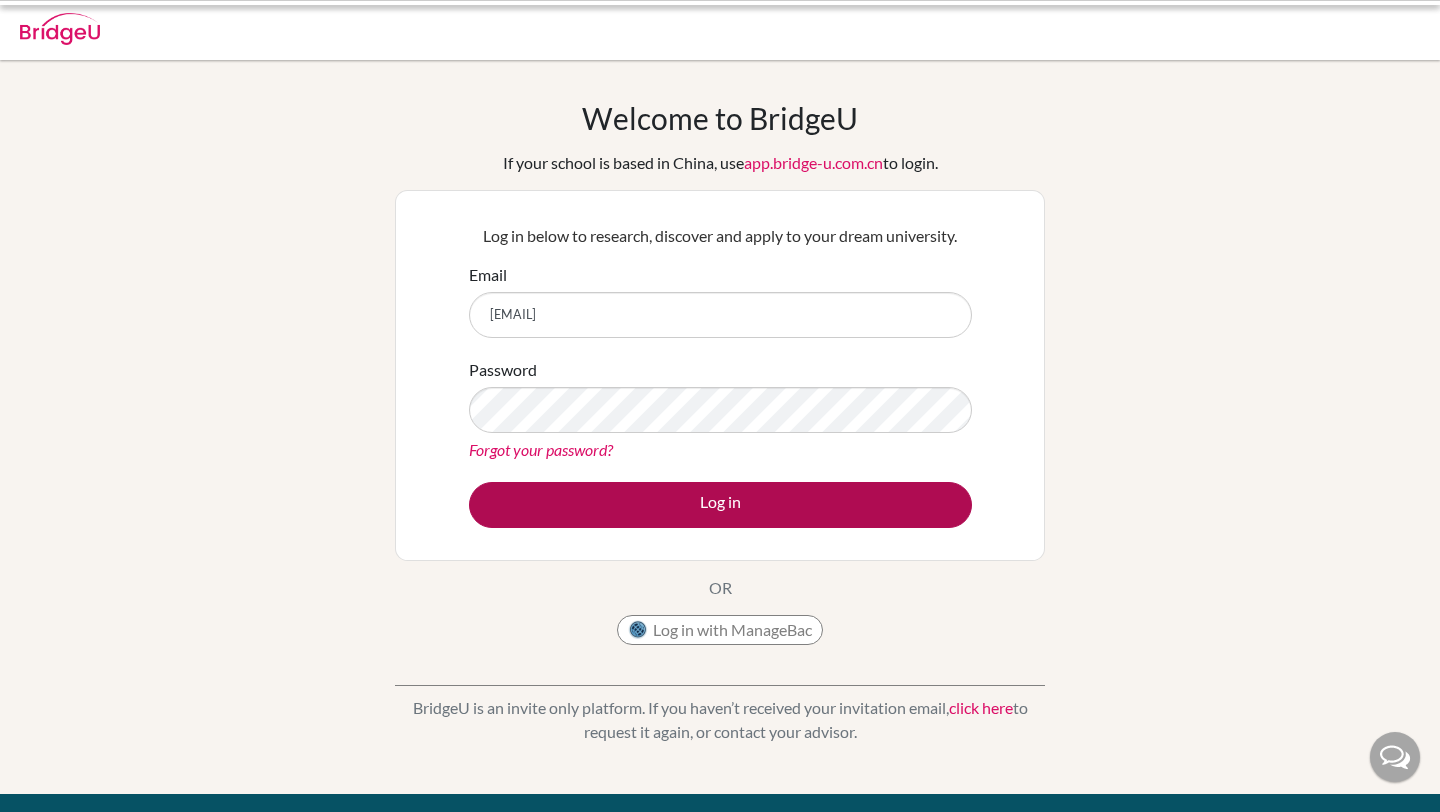 scroll, scrollTop: 0, scrollLeft: 0, axis: both 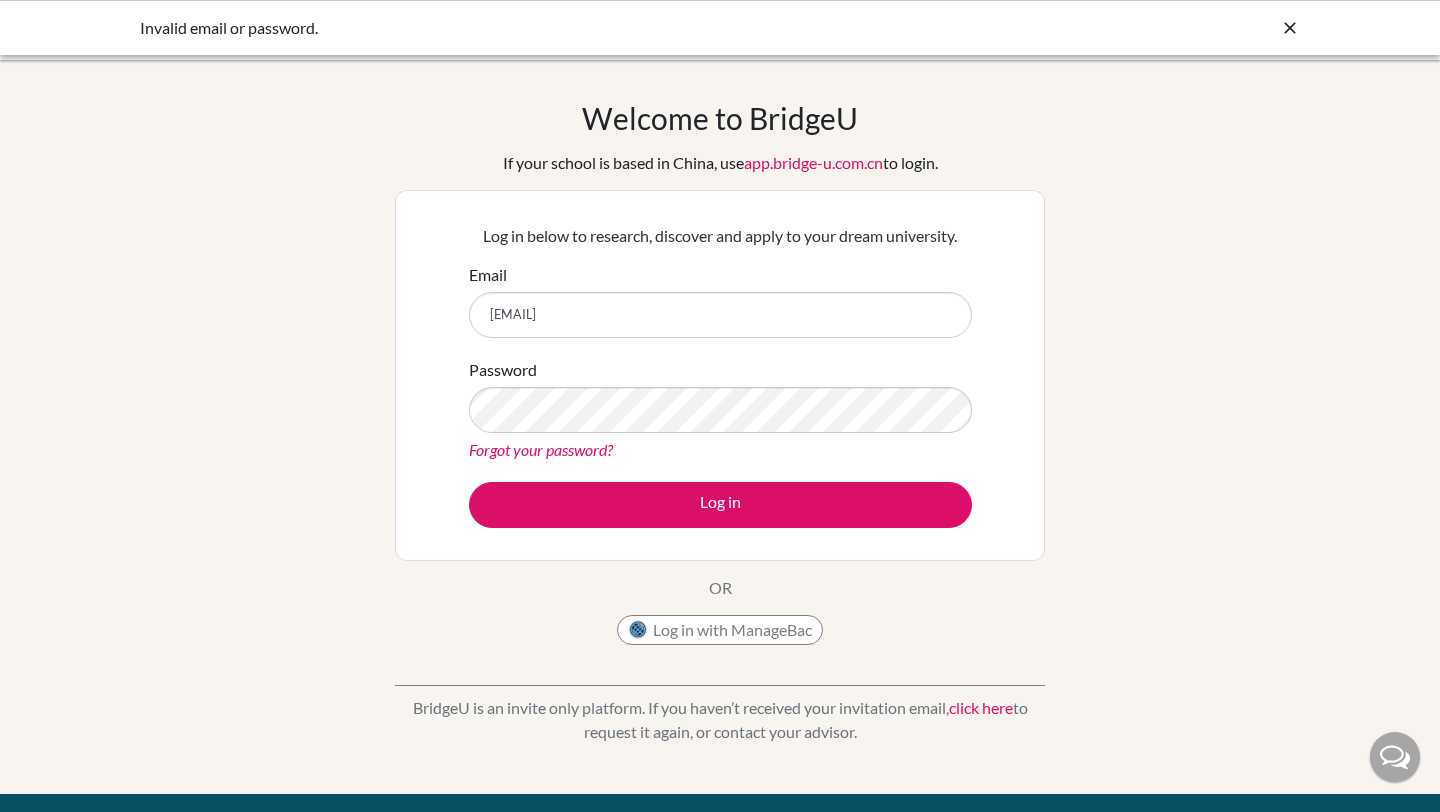 click on "Forgot your password?" at bounding box center (720, 450) 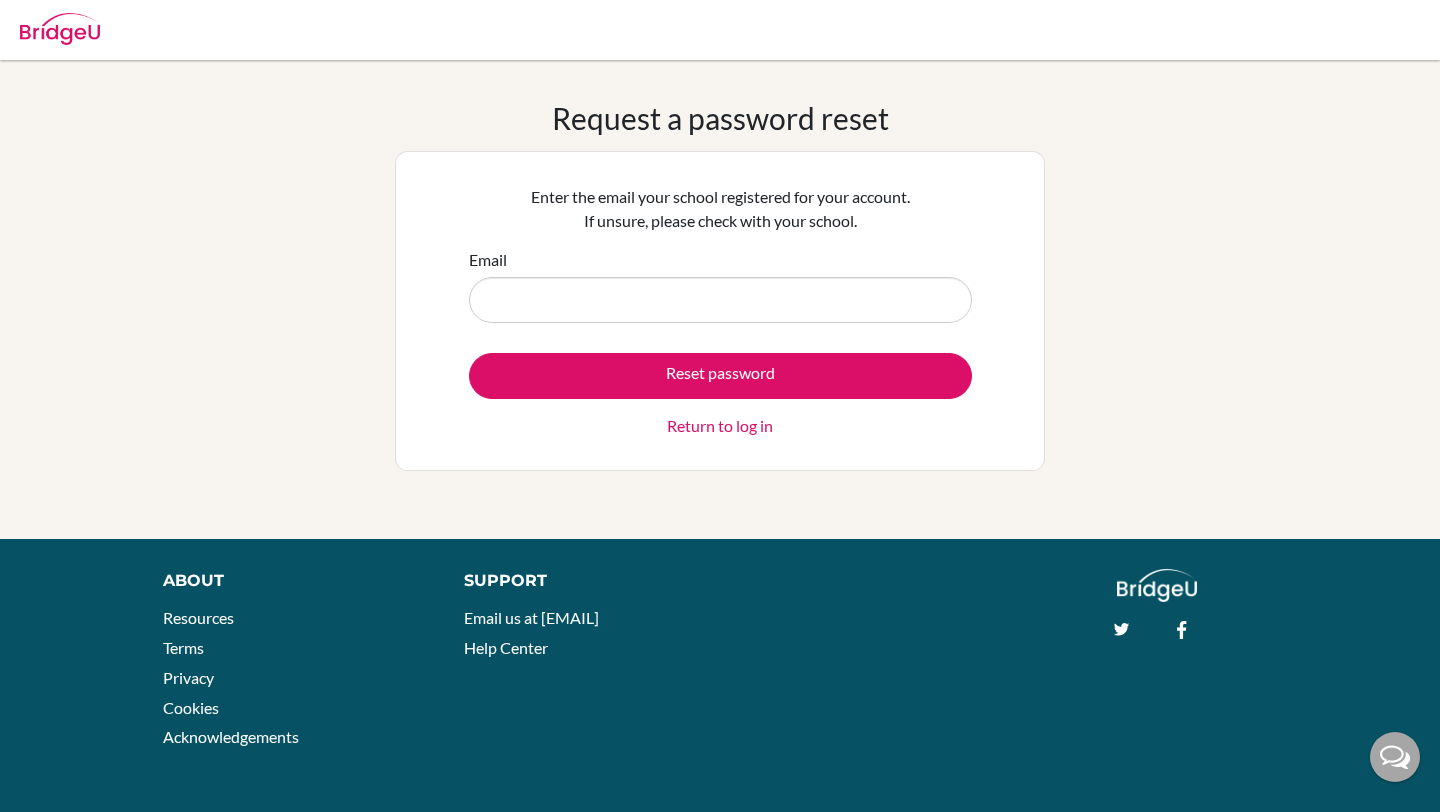 scroll, scrollTop: 0, scrollLeft: 0, axis: both 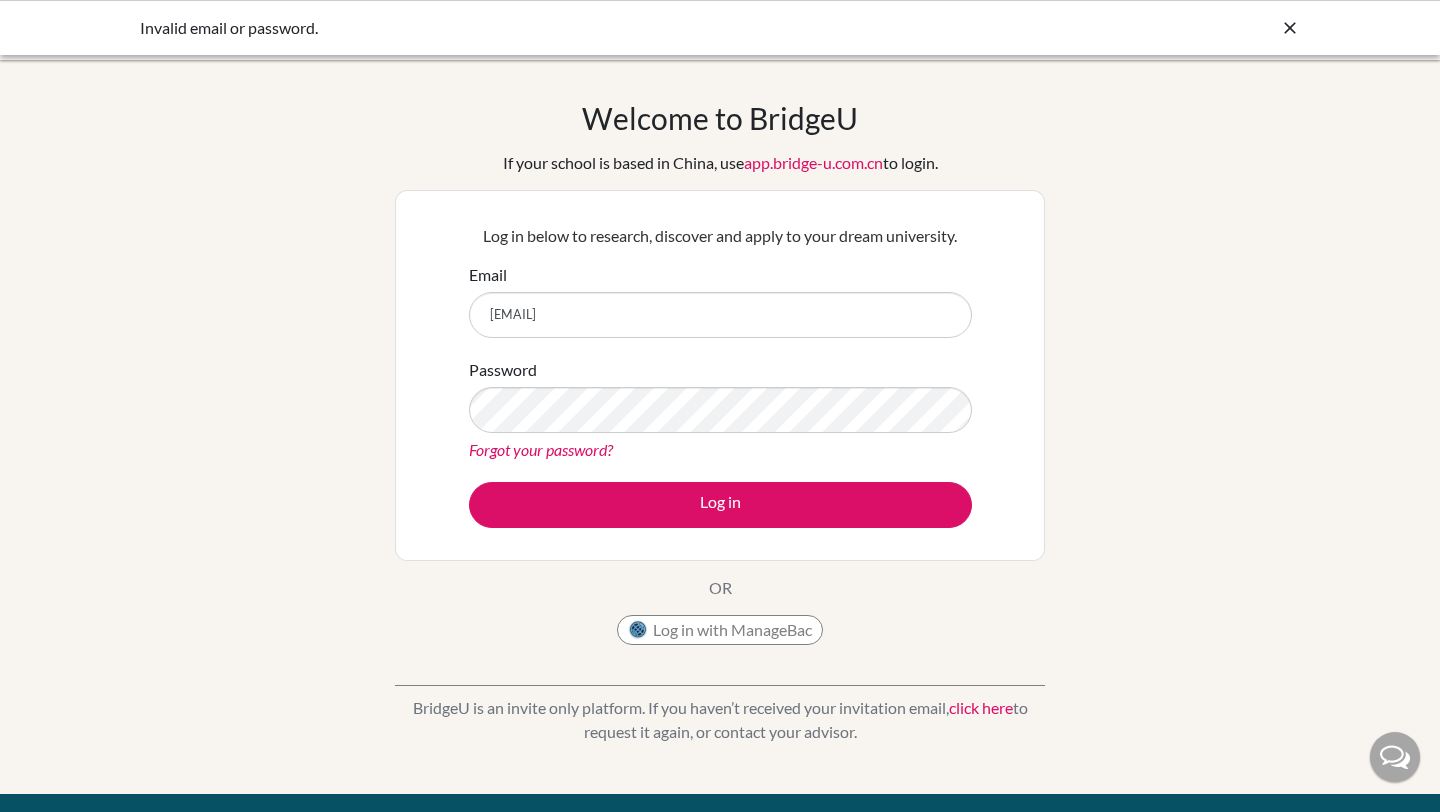 drag, startPoint x: 610, startPoint y: 314, endPoint x: 497, endPoint y: 312, distance: 113.0177 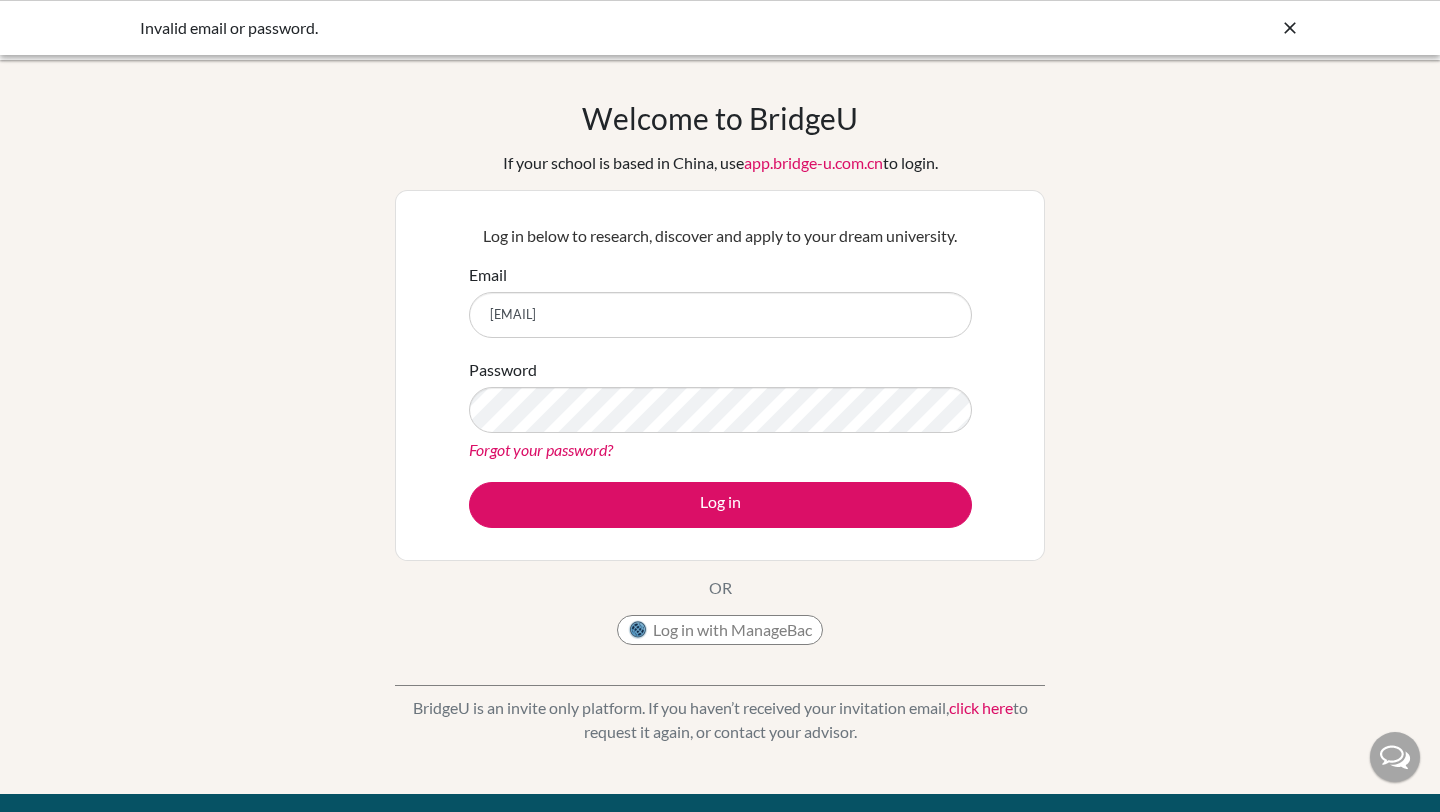 click on "Forgot your password?" at bounding box center [541, 449] 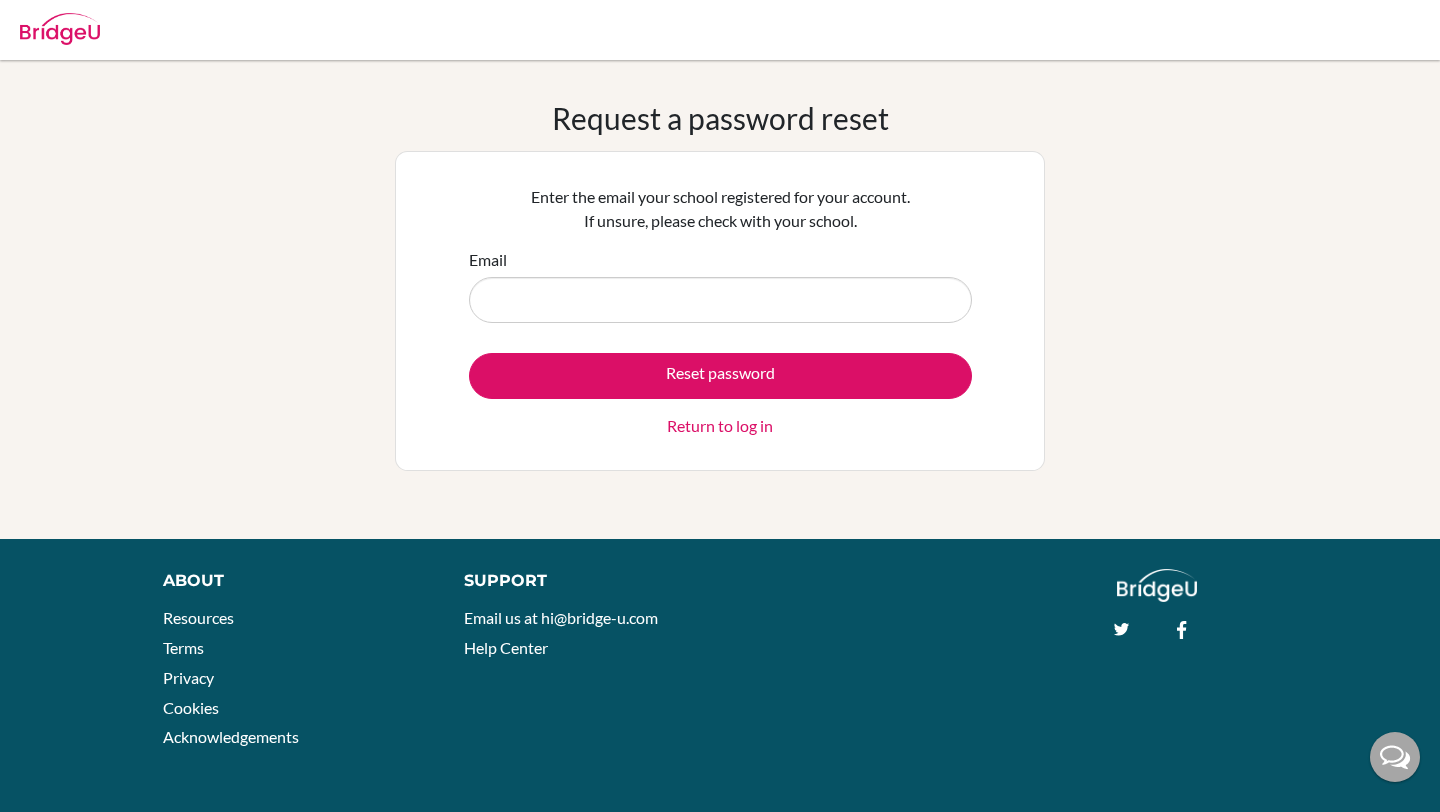 scroll, scrollTop: 0, scrollLeft: 0, axis: both 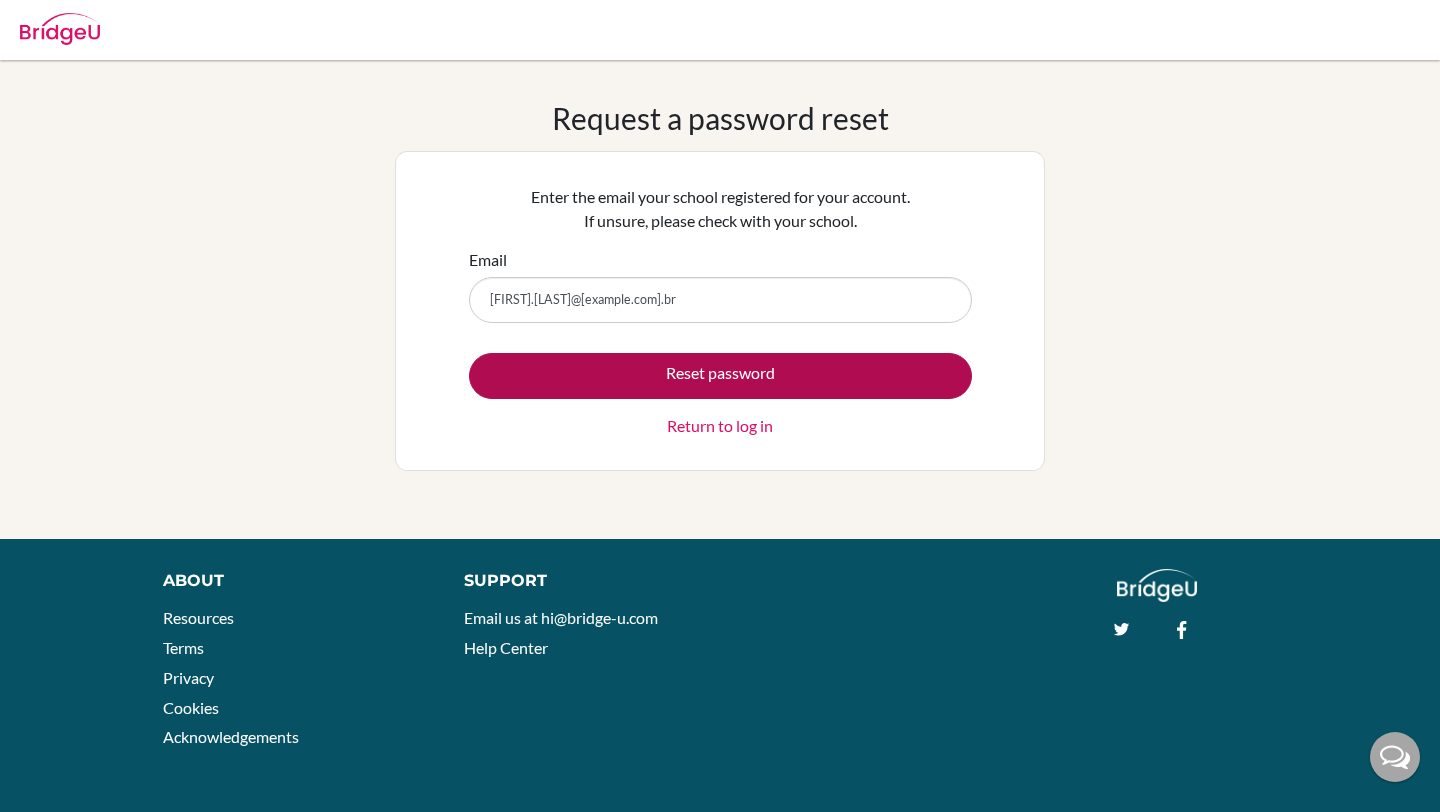 type on "[FIRST].[LAST]@[example.com].br" 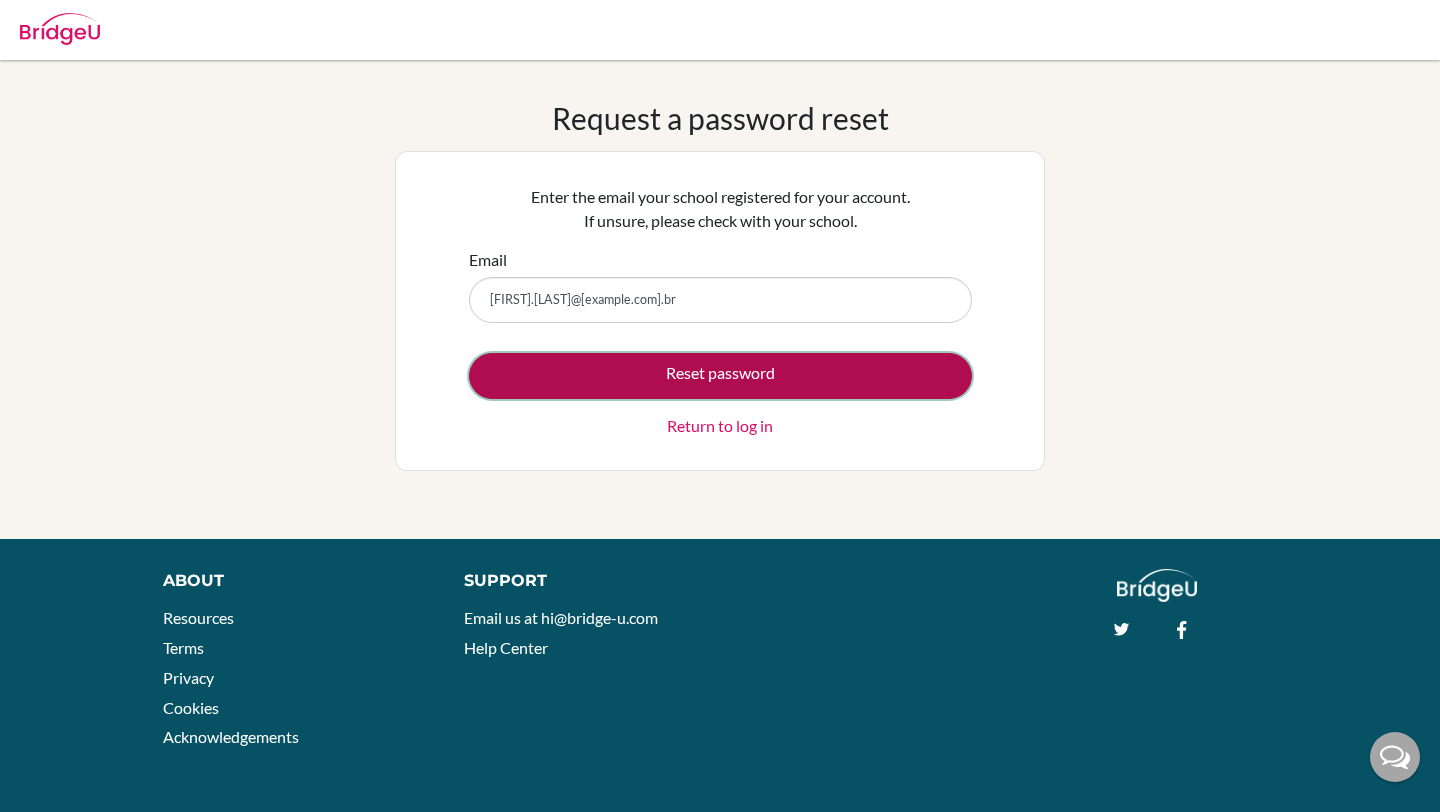 click on "Reset password" at bounding box center (720, 376) 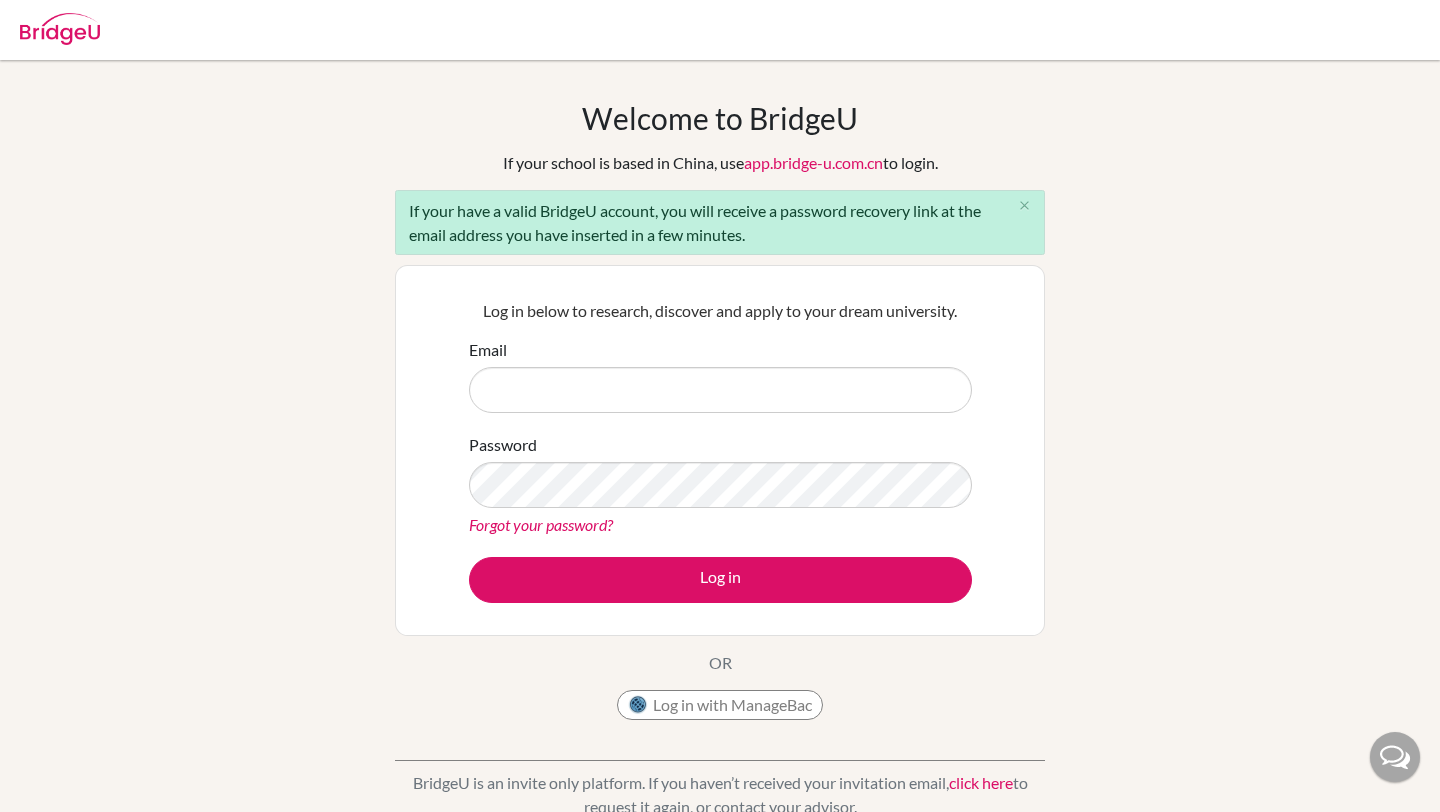 scroll, scrollTop: 0, scrollLeft: 0, axis: both 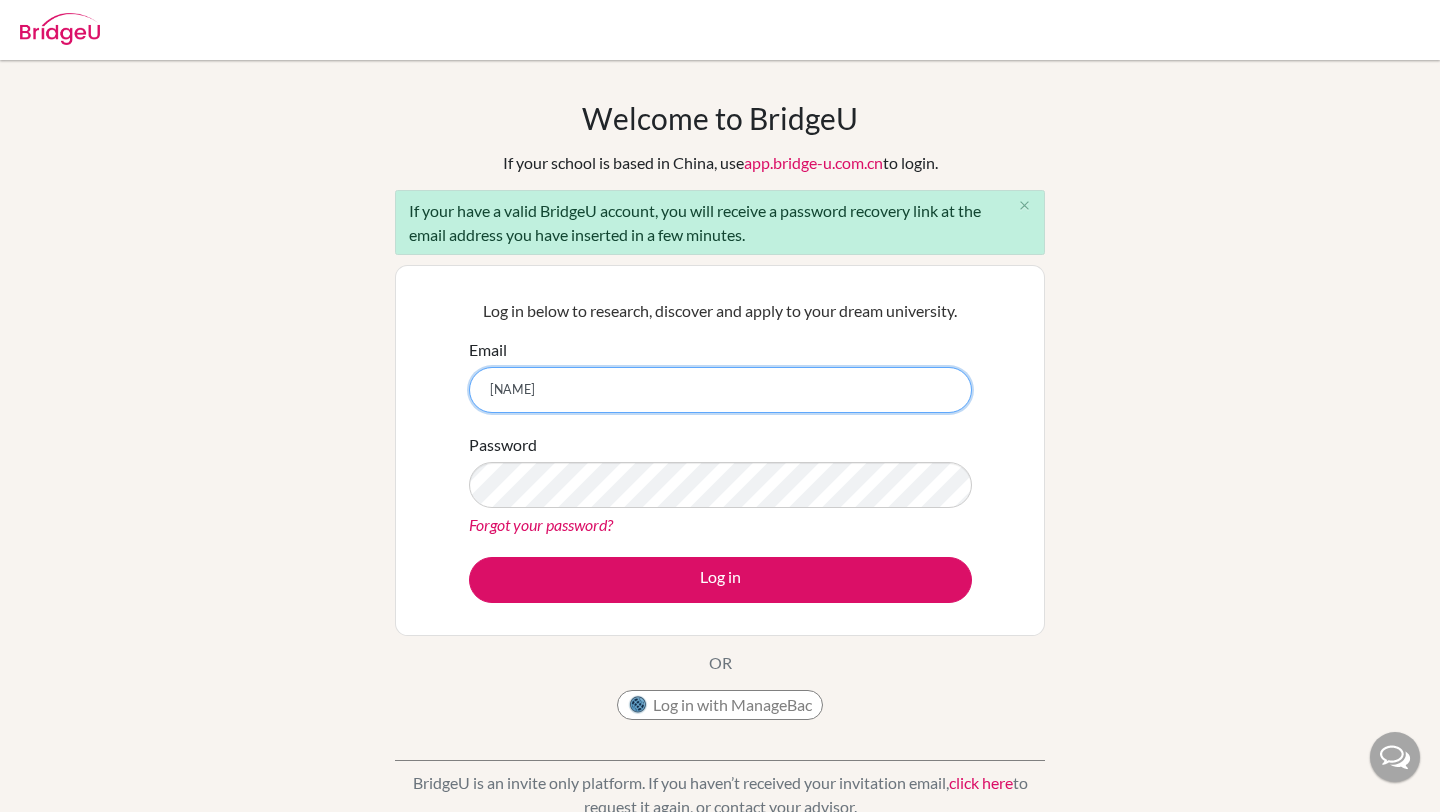 type on "[FIRST].[LAST]@[example.com].br" 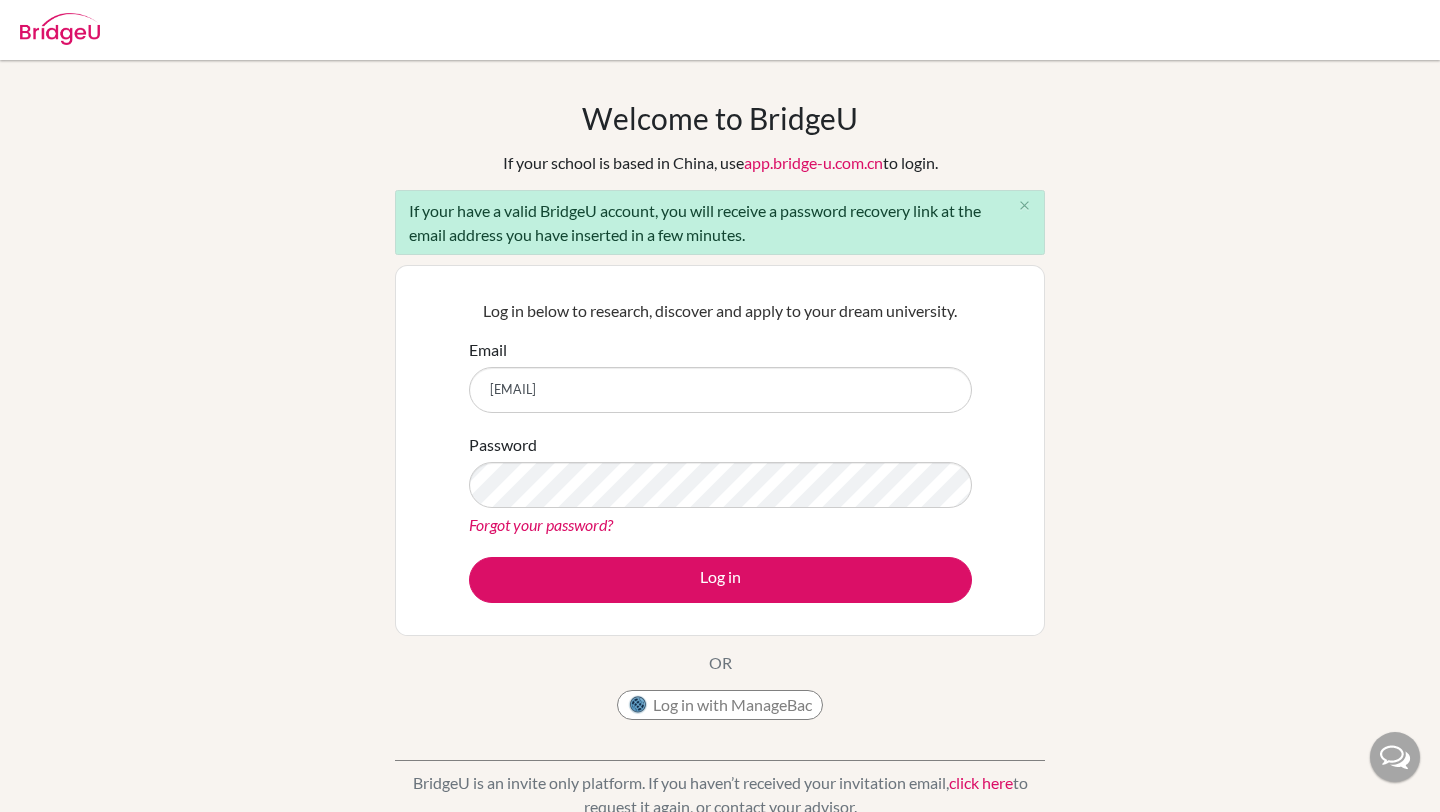 click on "Forgot your password?" at bounding box center (541, 524) 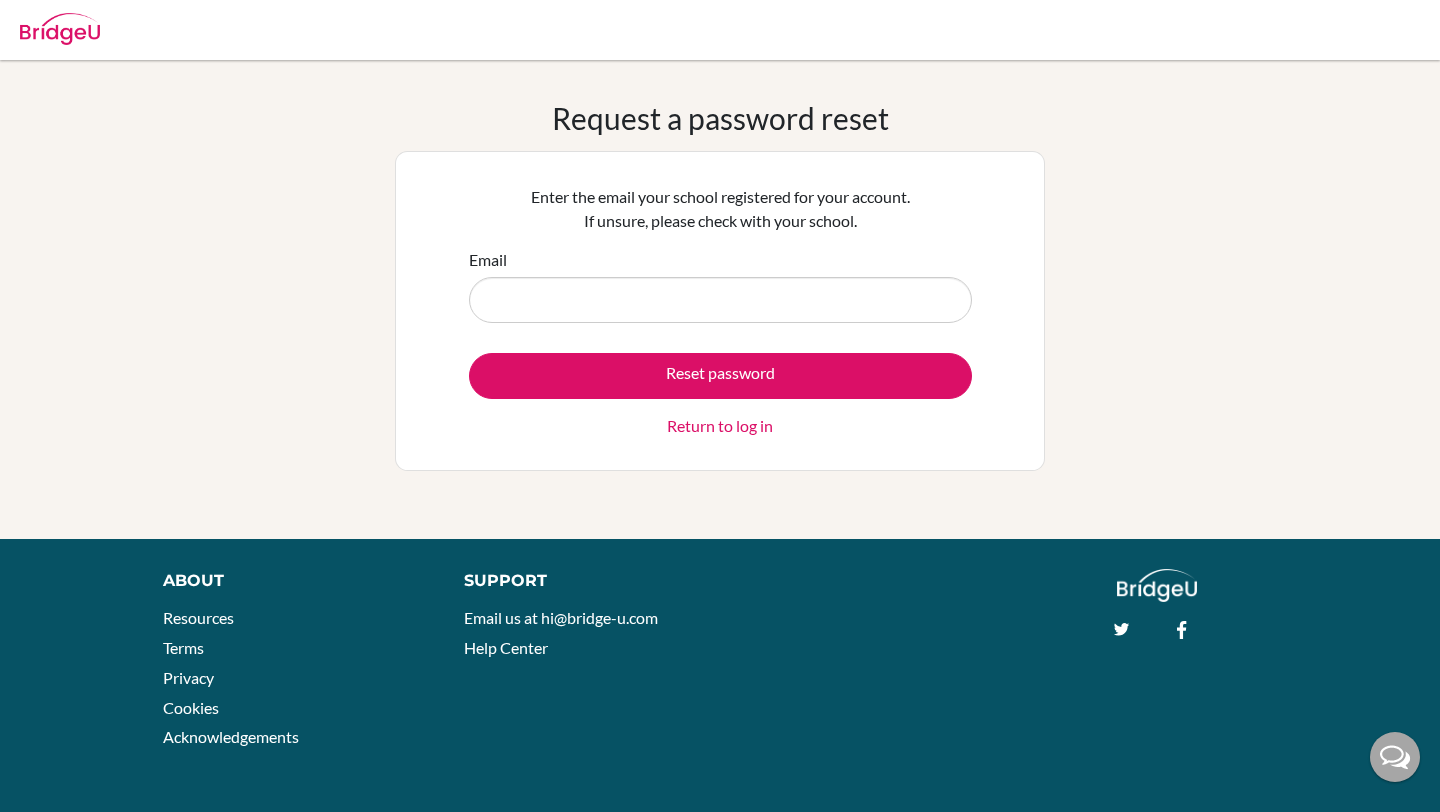 scroll, scrollTop: 0, scrollLeft: 0, axis: both 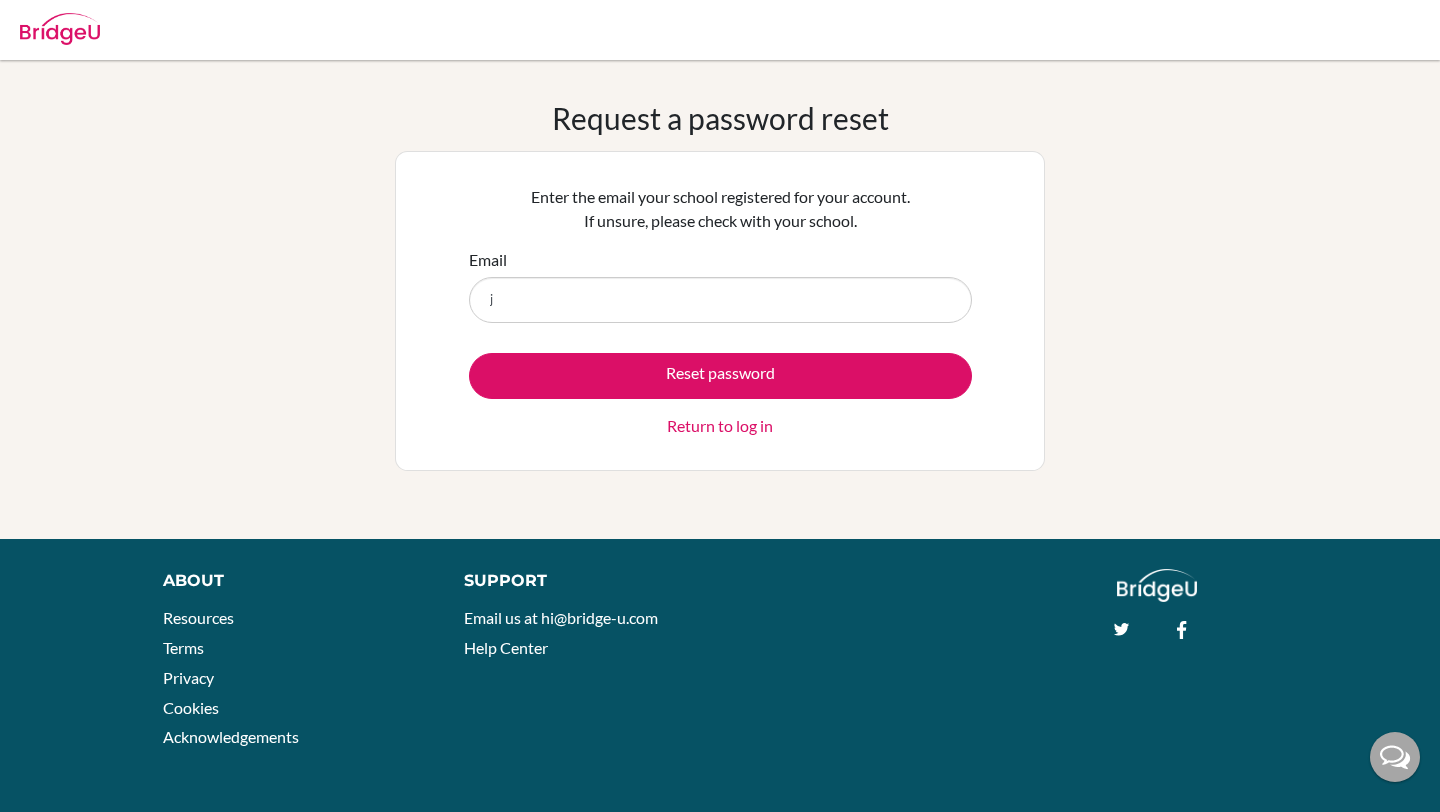 type on "julia.baccarini@eabh.com.br" 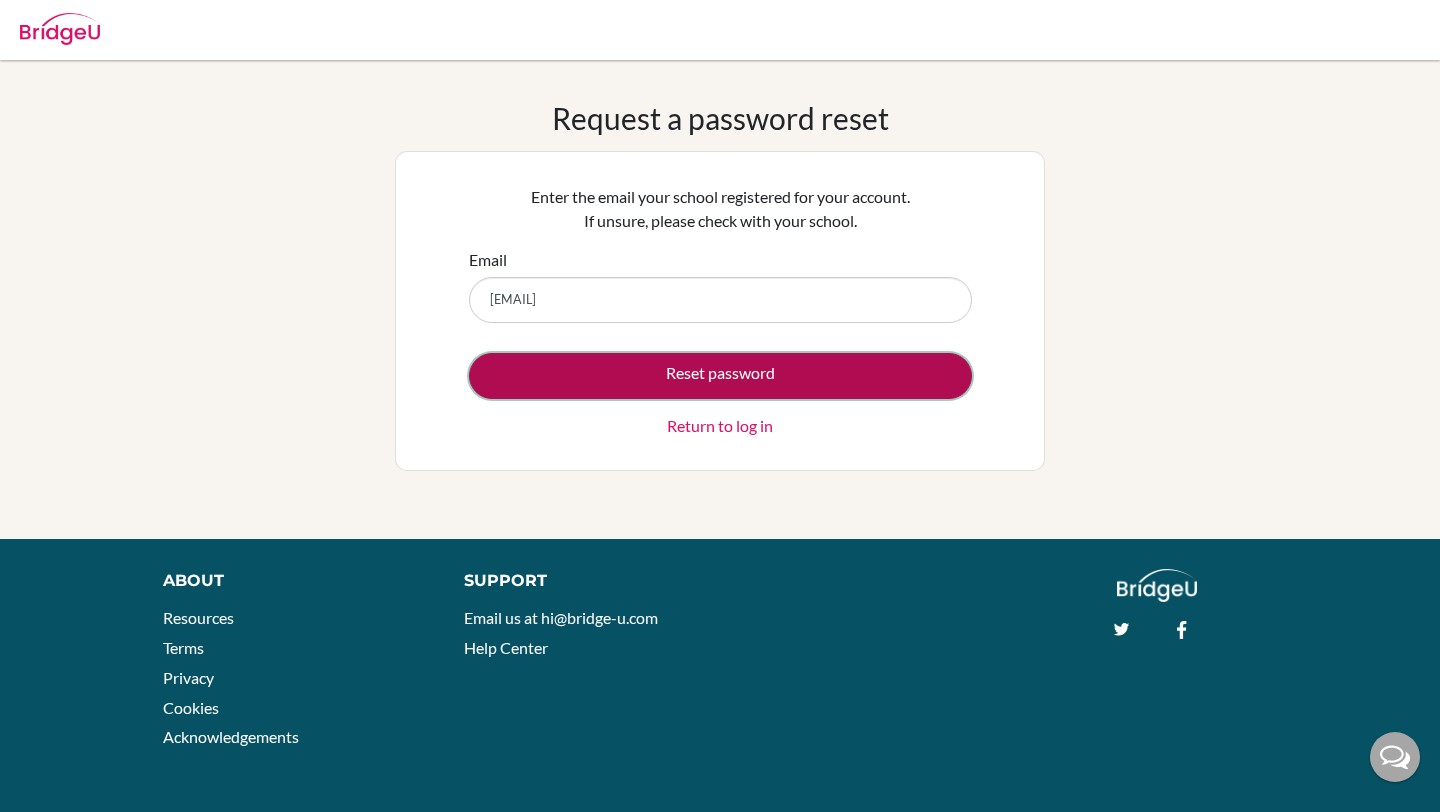 click on "Reset password" at bounding box center [720, 376] 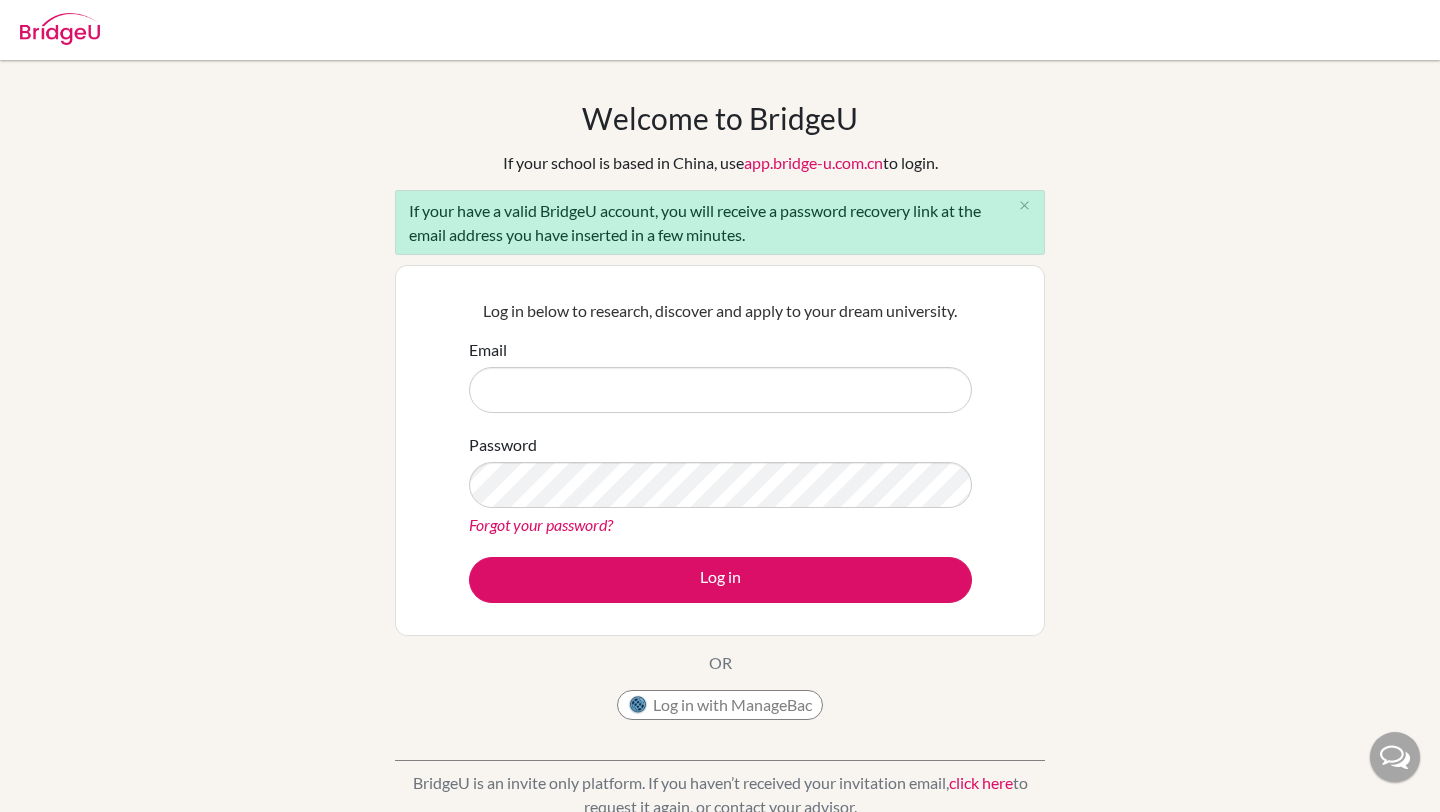 scroll, scrollTop: 0, scrollLeft: 0, axis: both 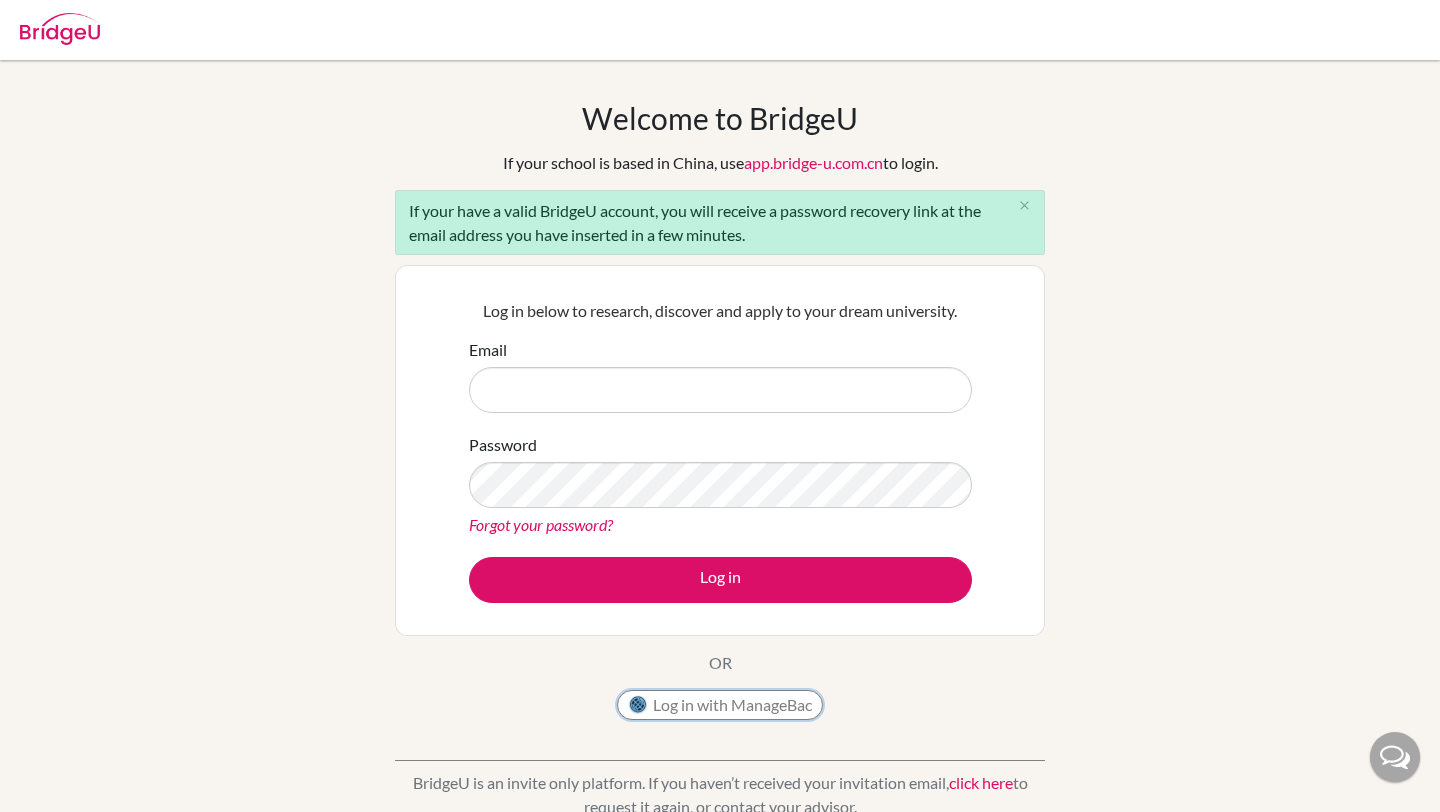 click on "Log in with ManageBac" at bounding box center (720, 705) 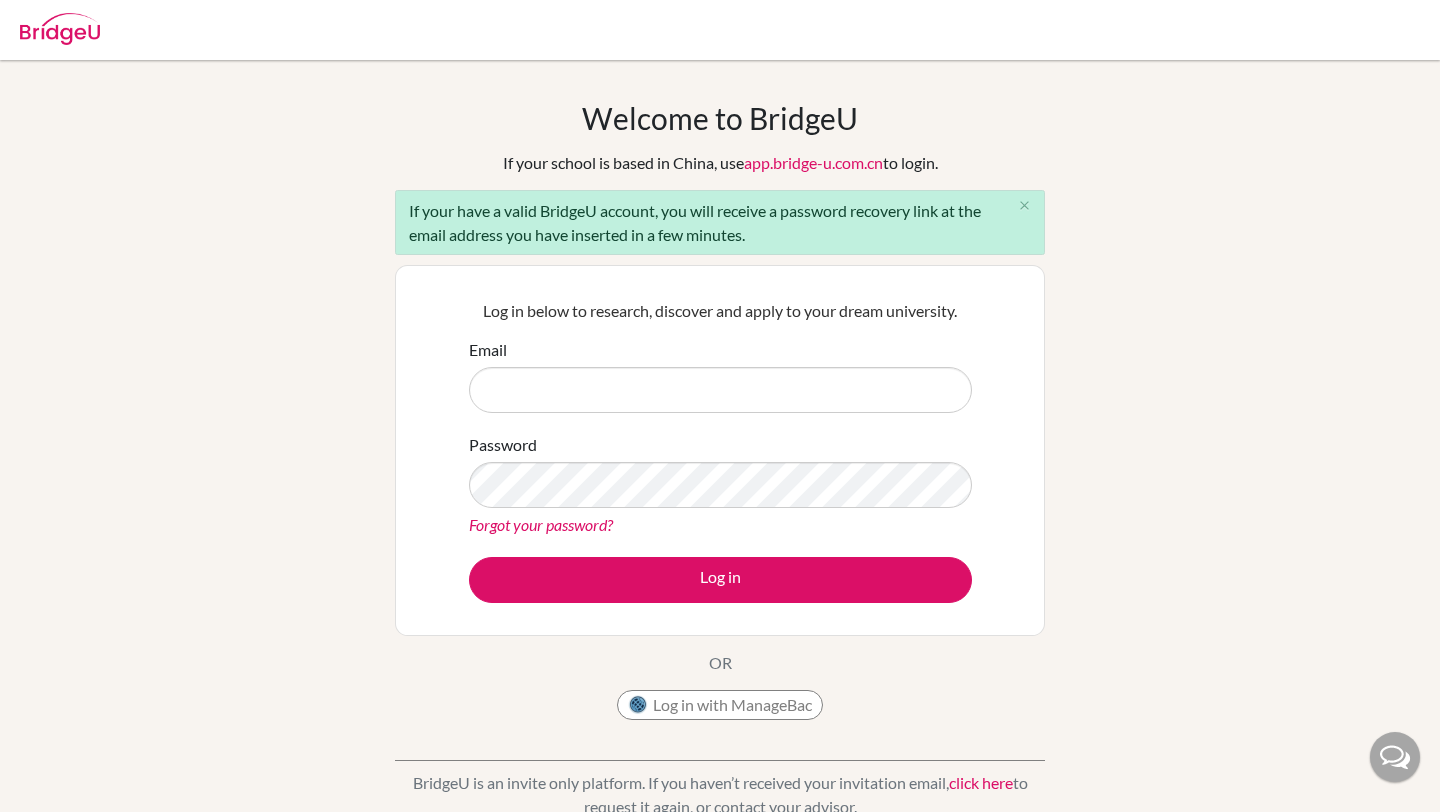 scroll, scrollTop: 0, scrollLeft: 0, axis: both 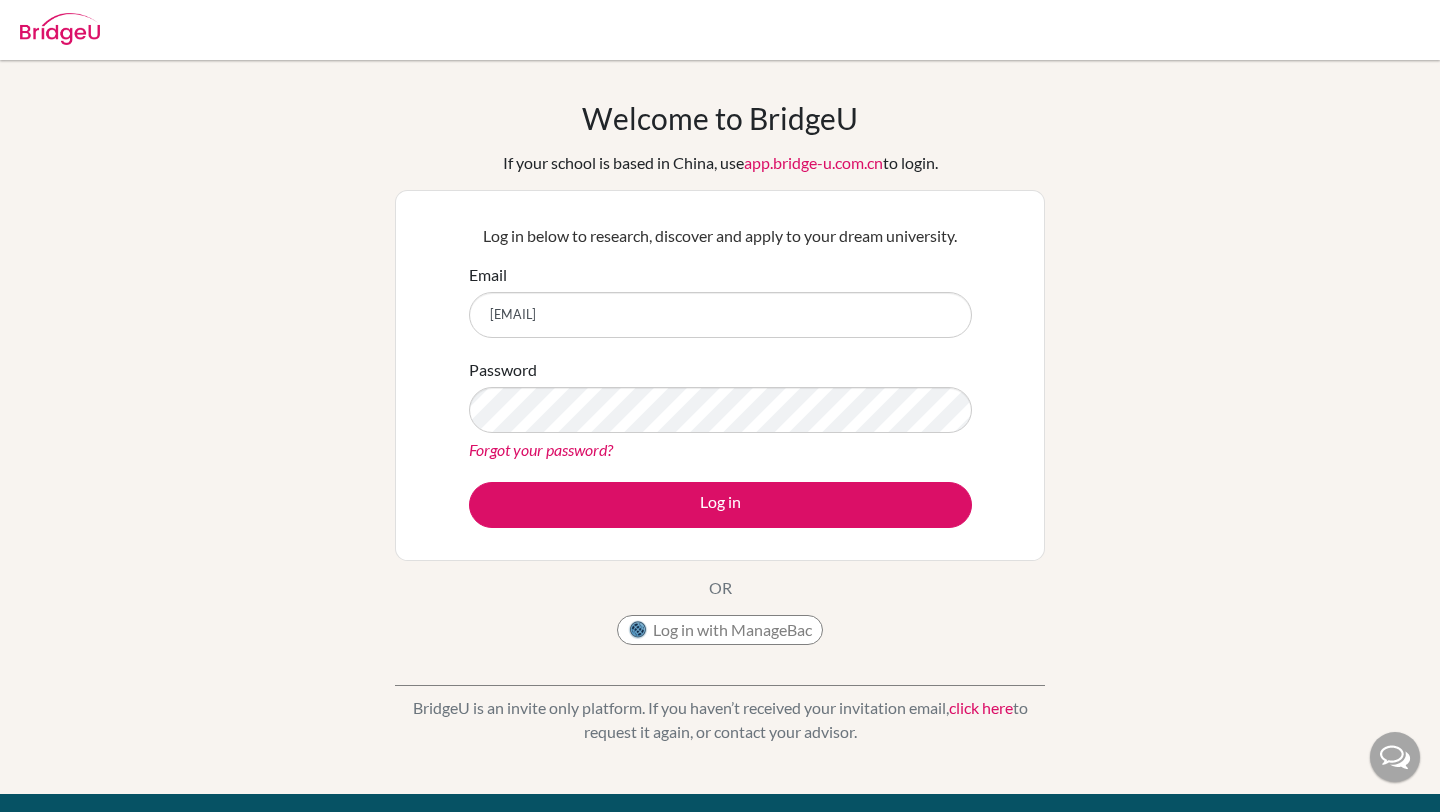 drag, startPoint x: 615, startPoint y: 307, endPoint x: 415, endPoint y: 307, distance: 200 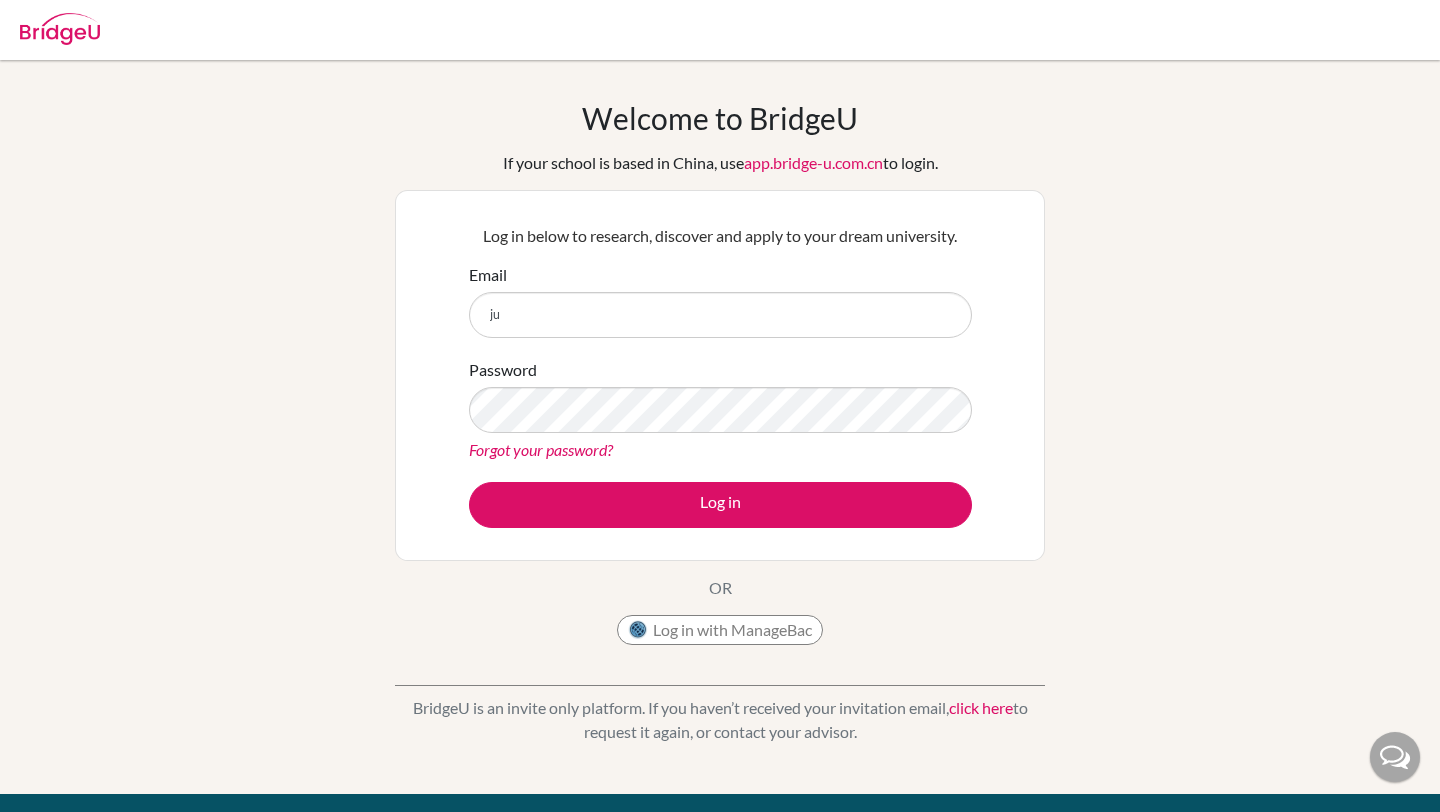 type on "[EMAIL]" 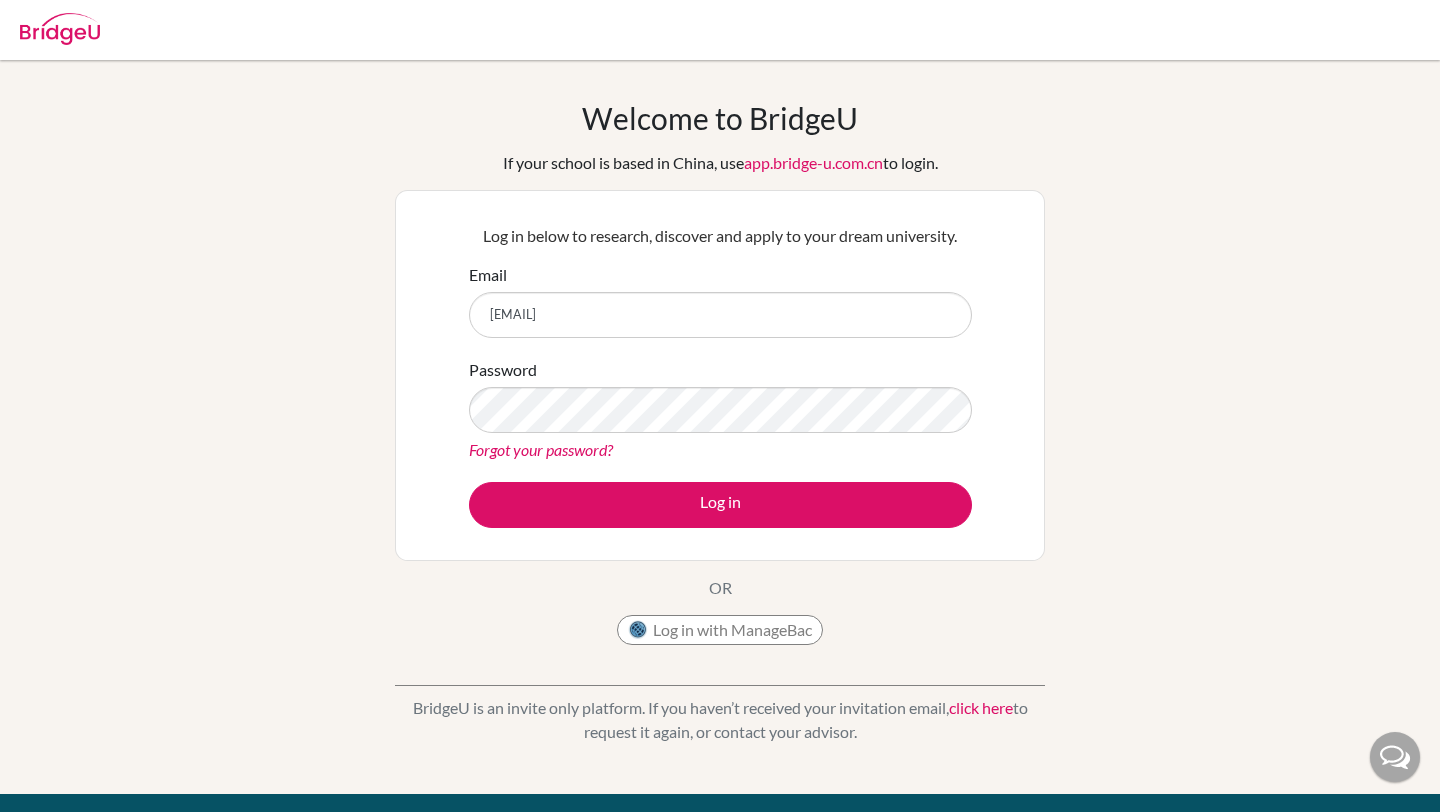 drag, startPoint x: 657, startPoint y: 310, endPoint x: 418, endPoint y: 329, distance: 239.75404 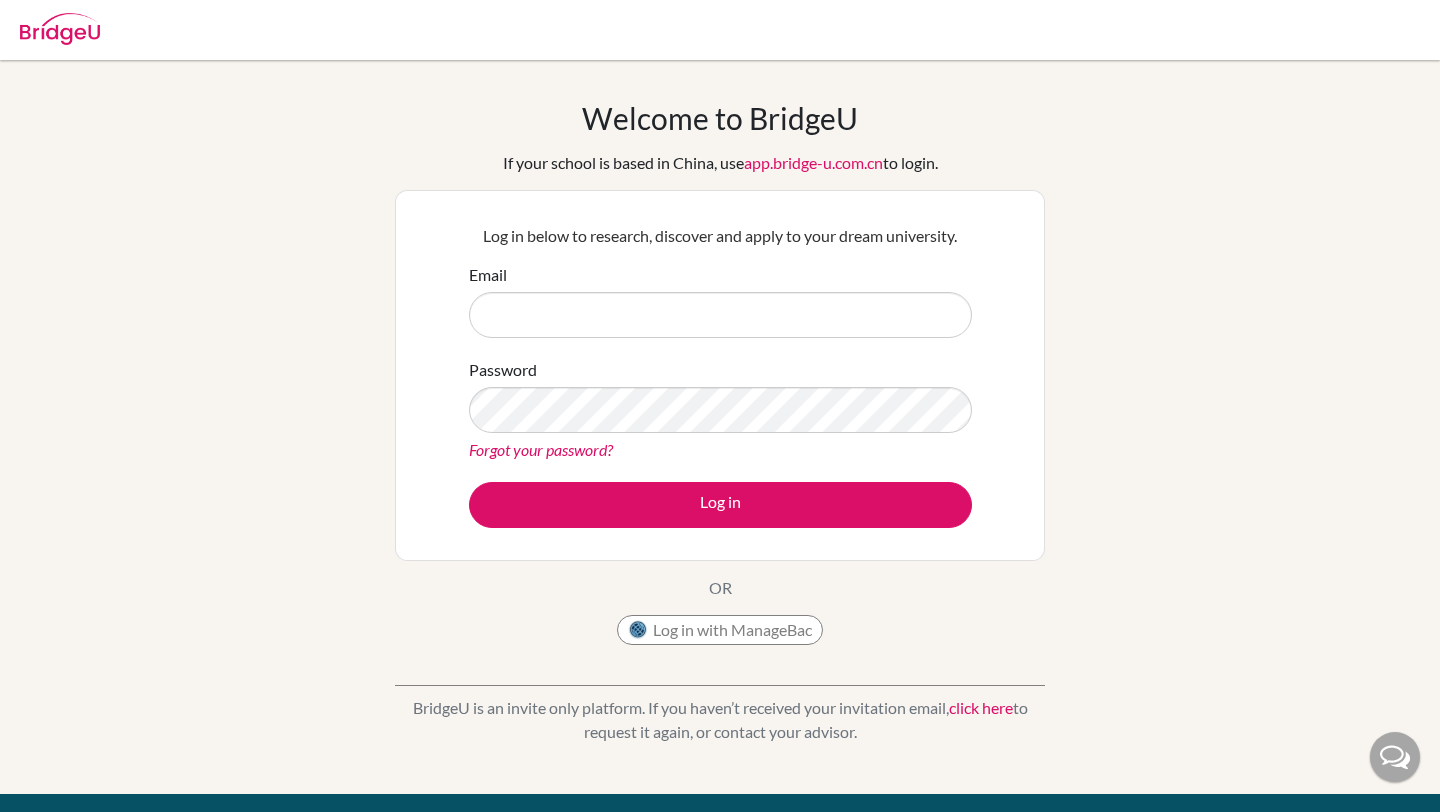 type 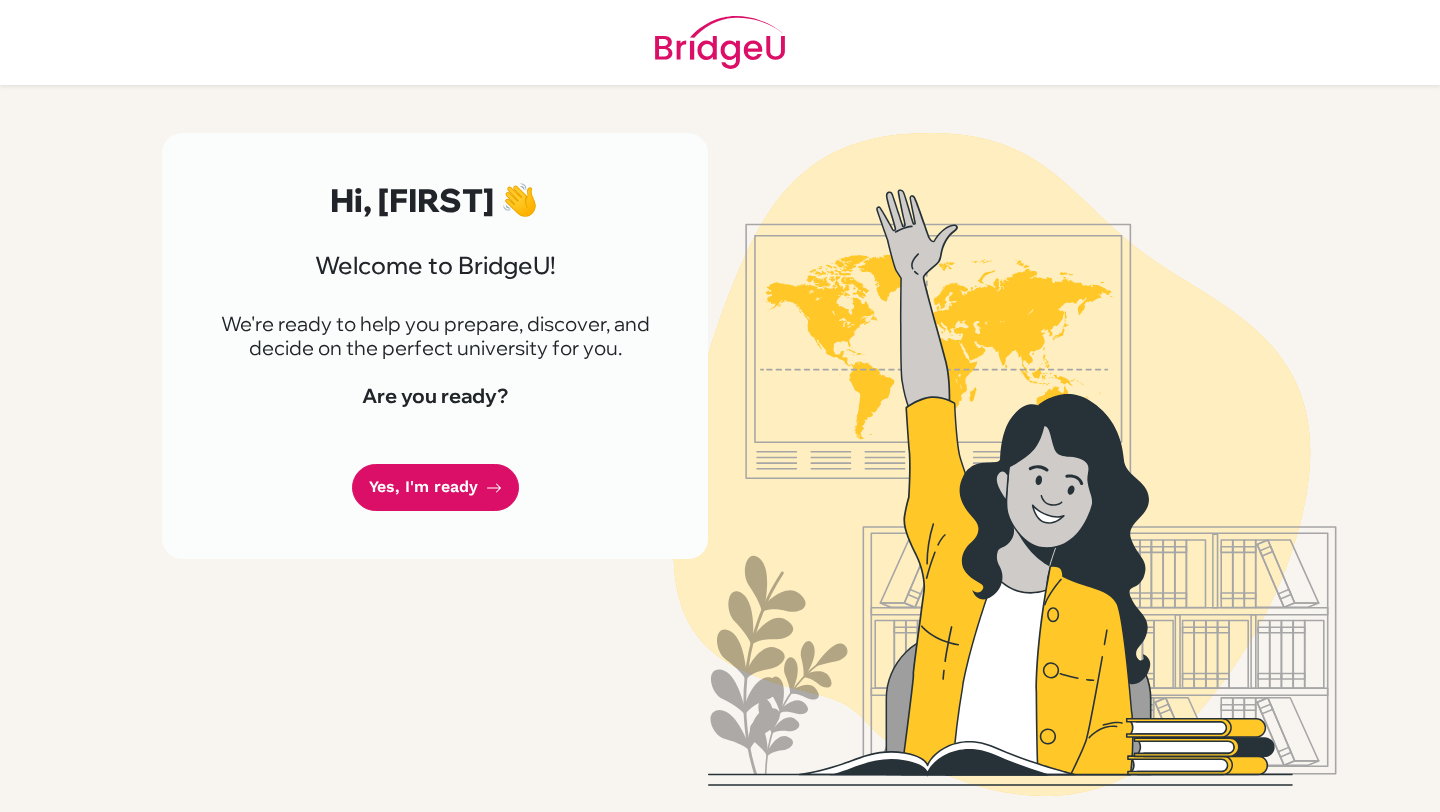 scroll, scrollTop: 0, scrollLeft: 0, axis: both 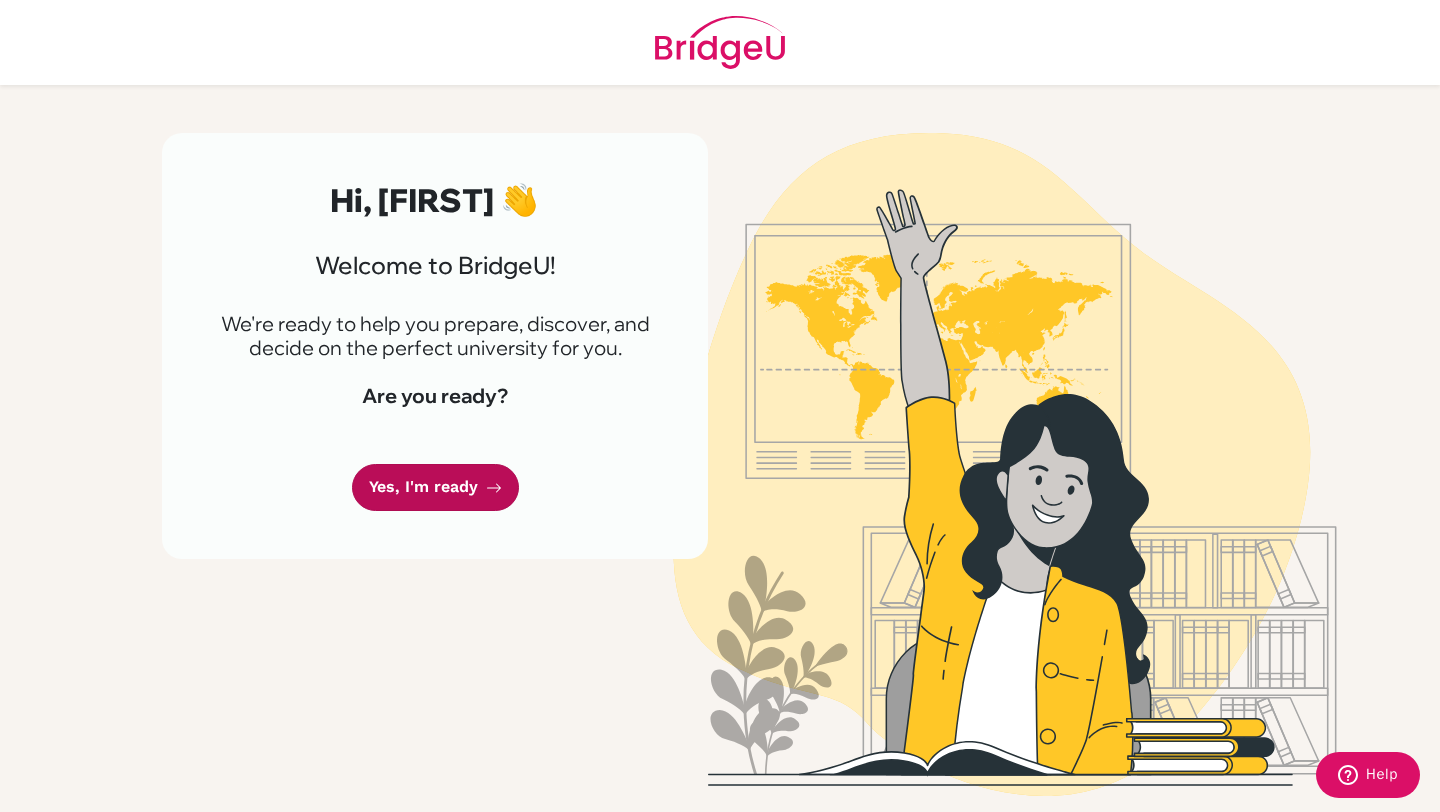 click on "Yes, I'm ready" at bounding box center [435, 487] 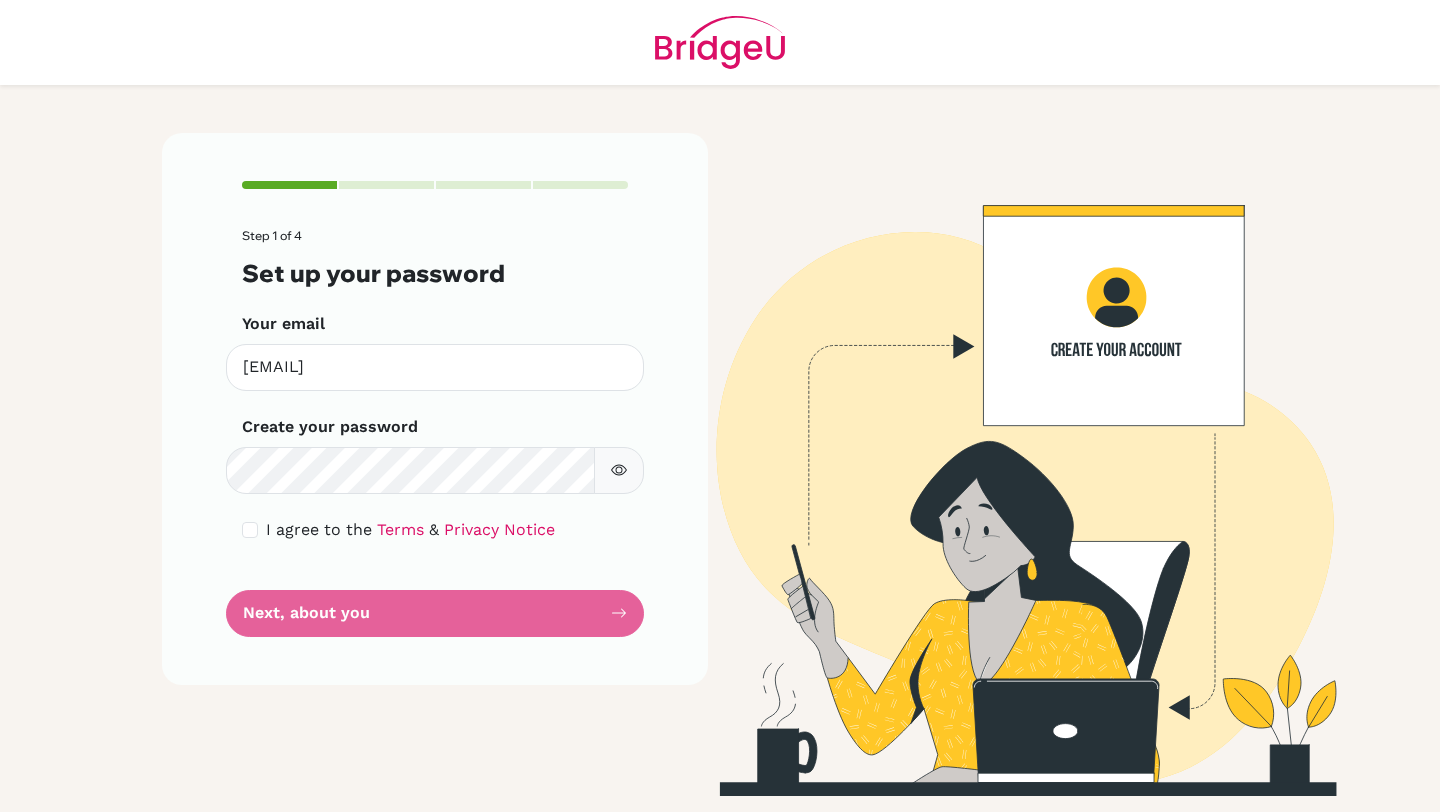 scroll, scrollTop: 0, scrollLeft: 0, axis: both 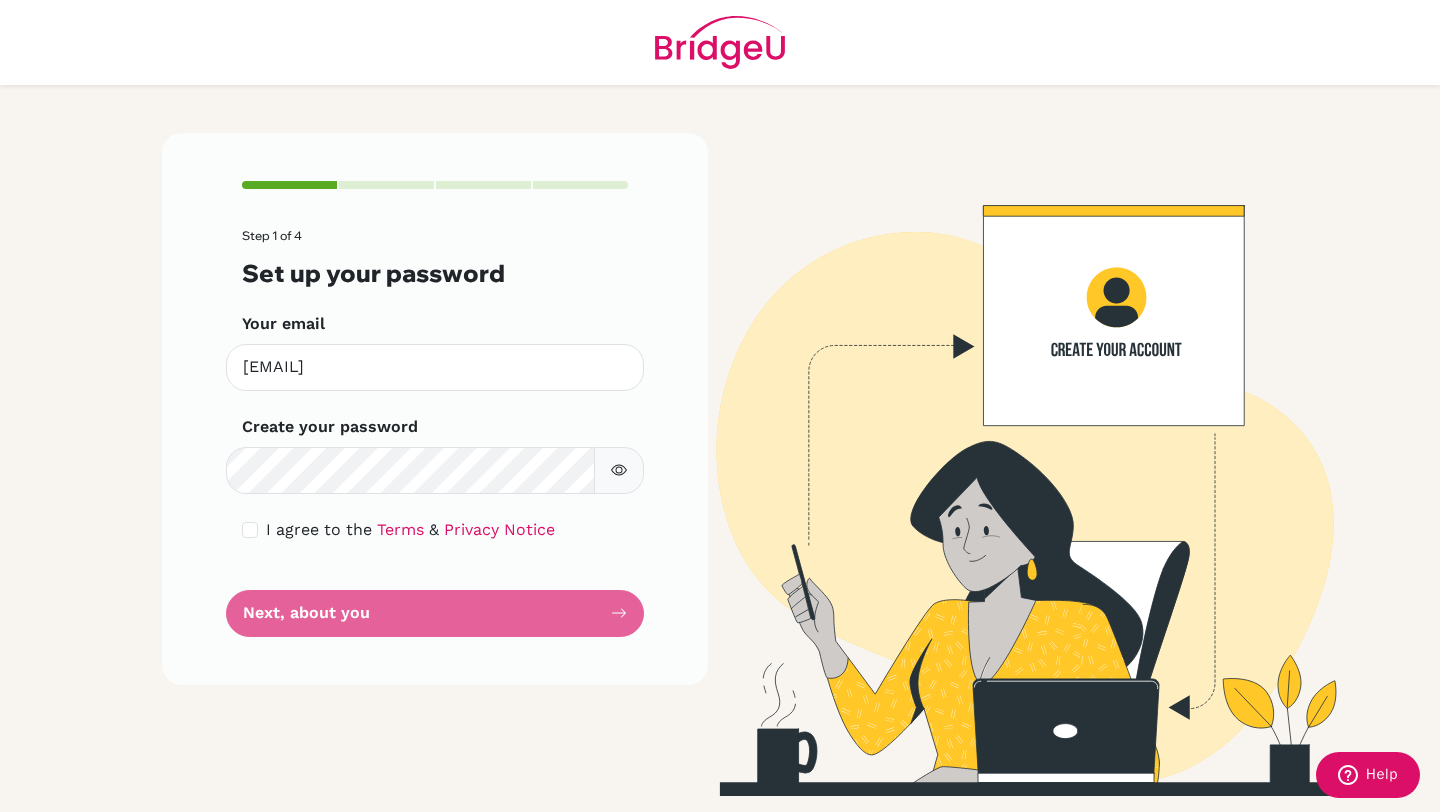 click at bounding box center [619, 470] 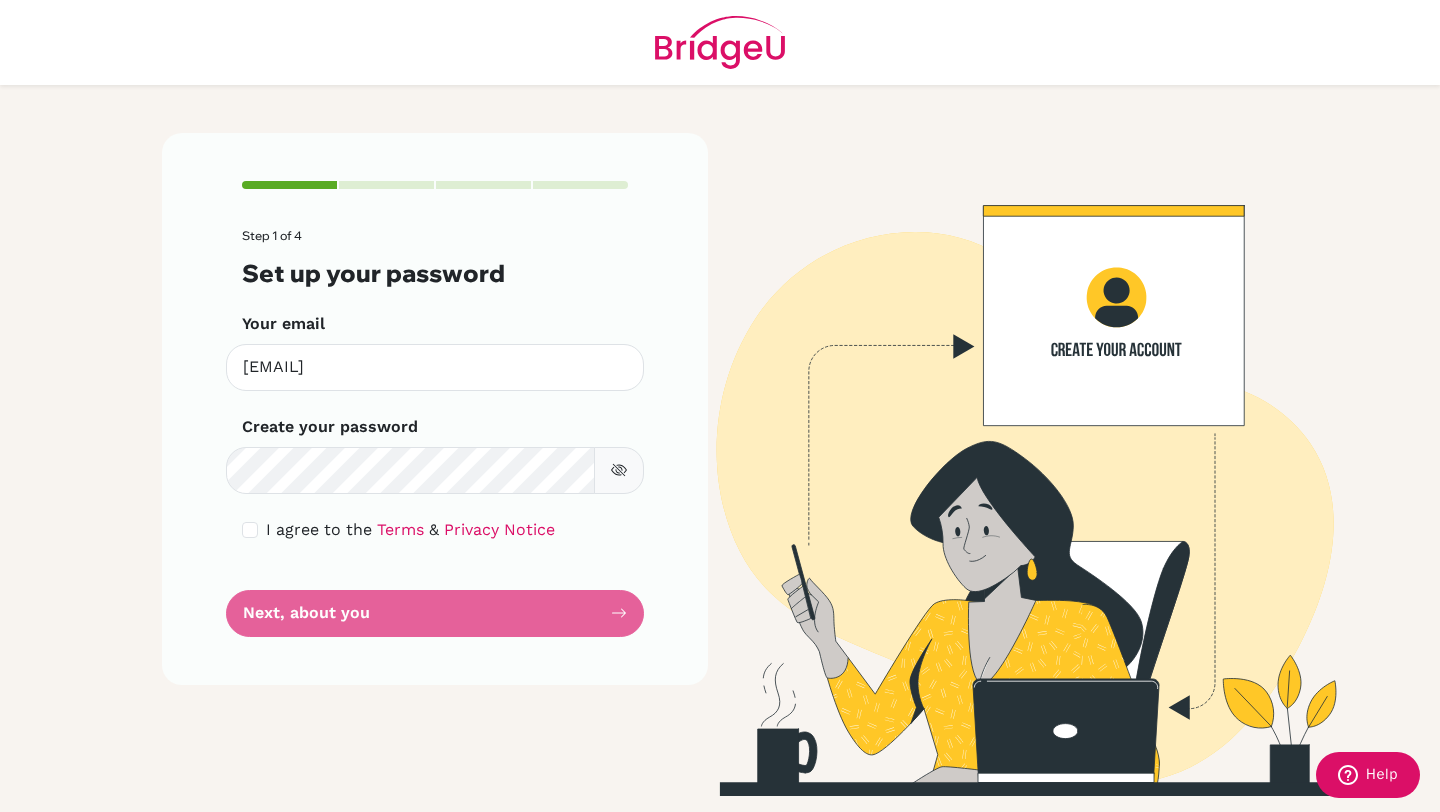 click at bounding box center (619, 470) 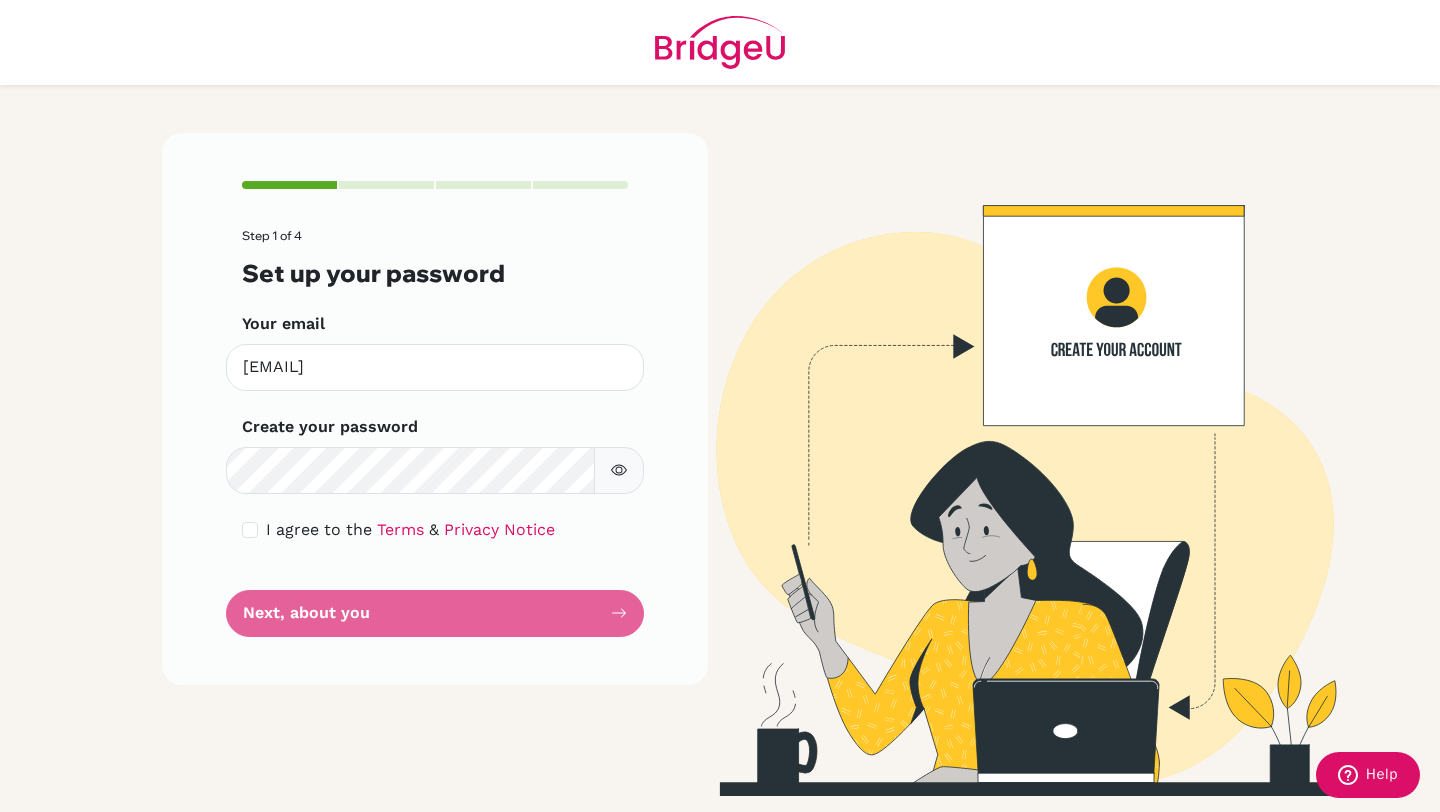click at bounding box center [619, 470] 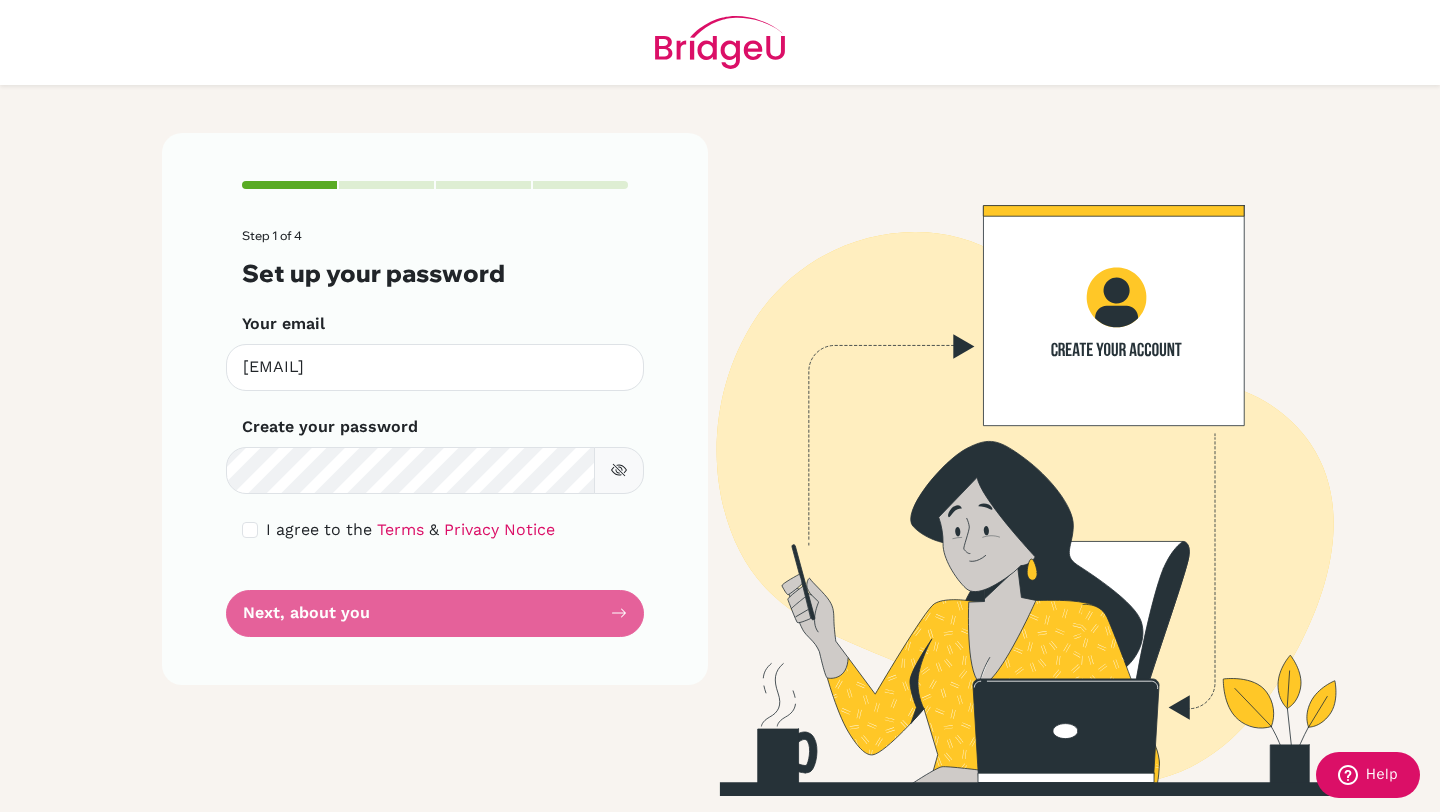 click at bounding box center [619, 470] 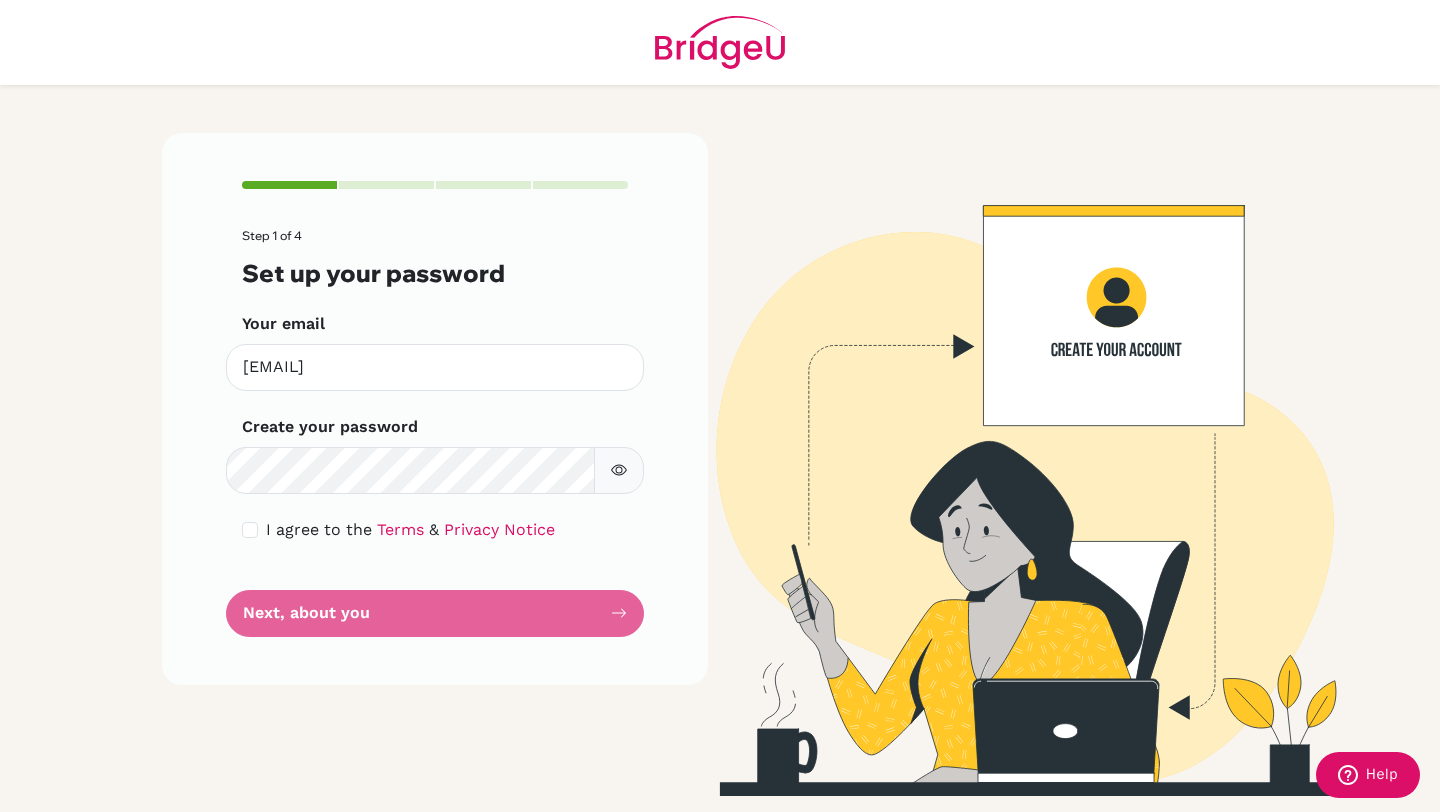 click on "I agree to the
Terms
&
Privacy Notice" at bounding box center [435, 530] 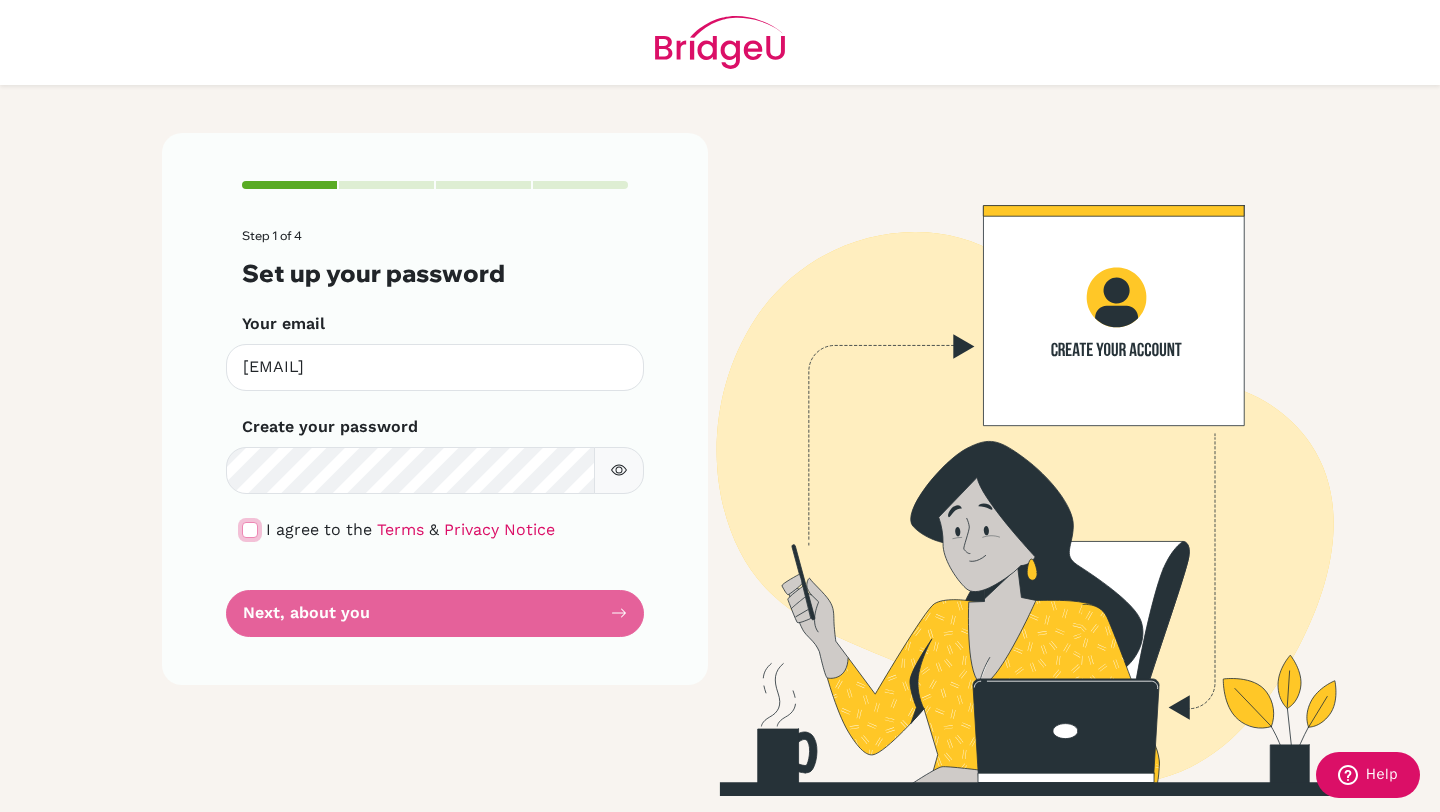 click at bounding box center (250, 530) 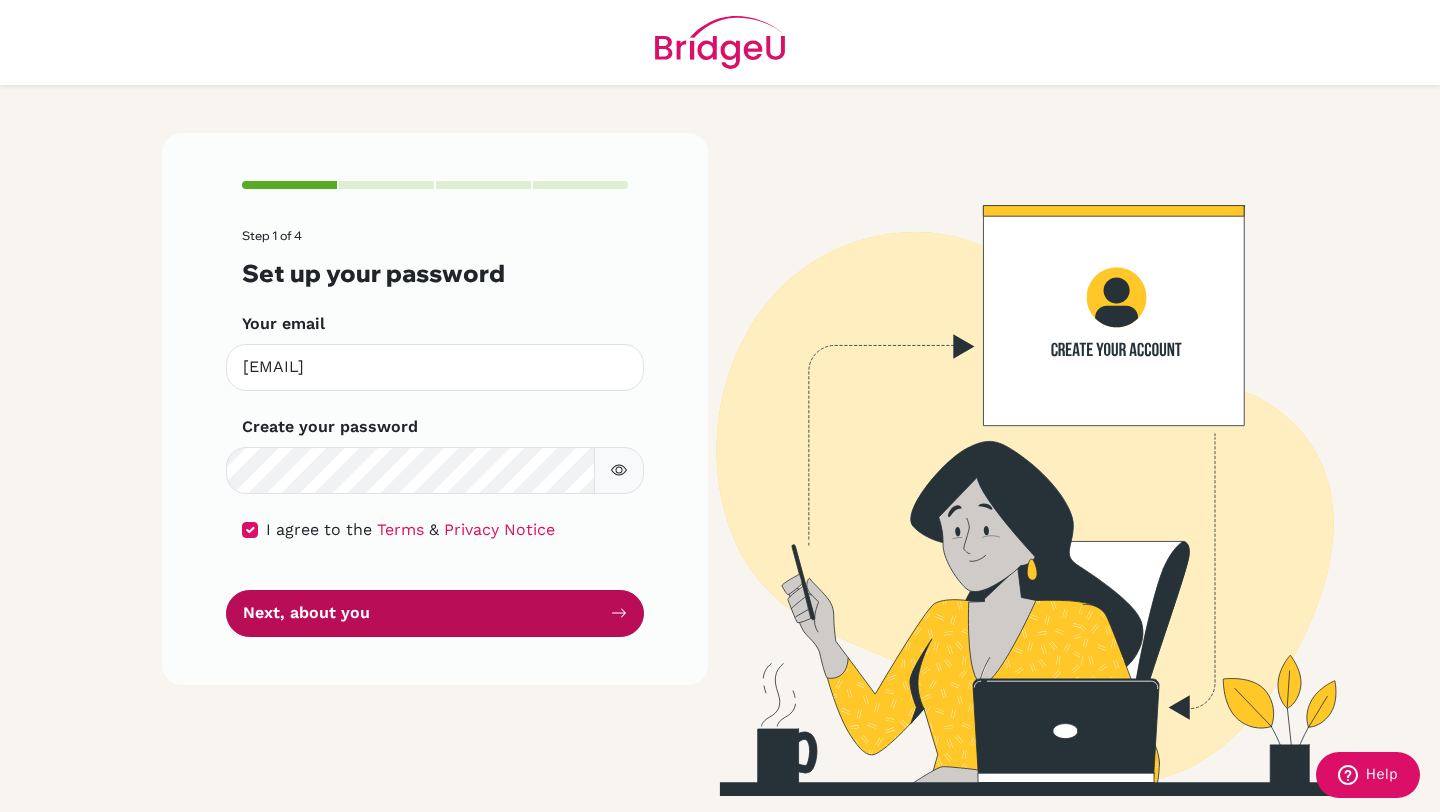 click on "Next, about you" at bounding box center [435, 613] 